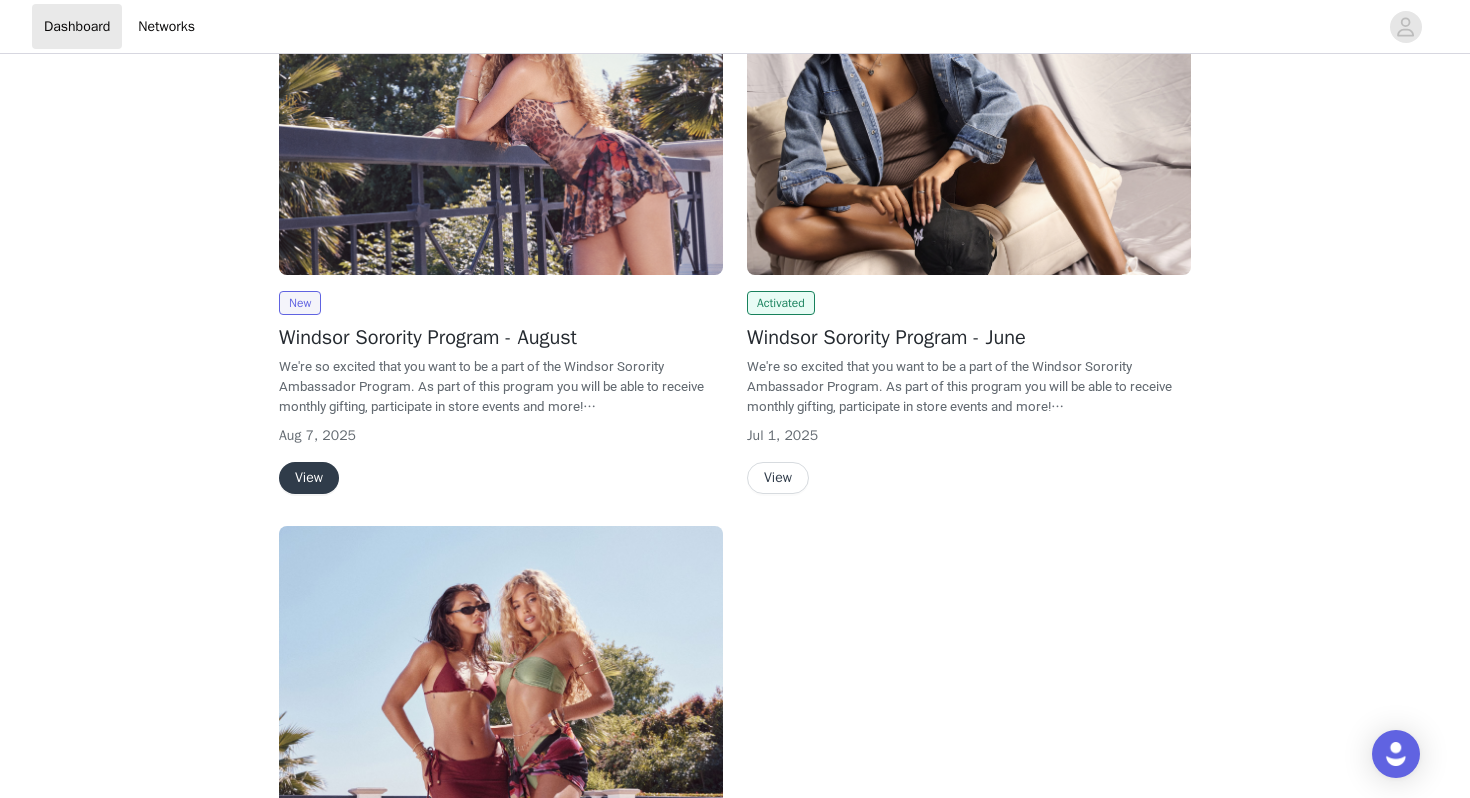 scroll, scrollTop: 282, scrollLeft: 0, axis: vertical 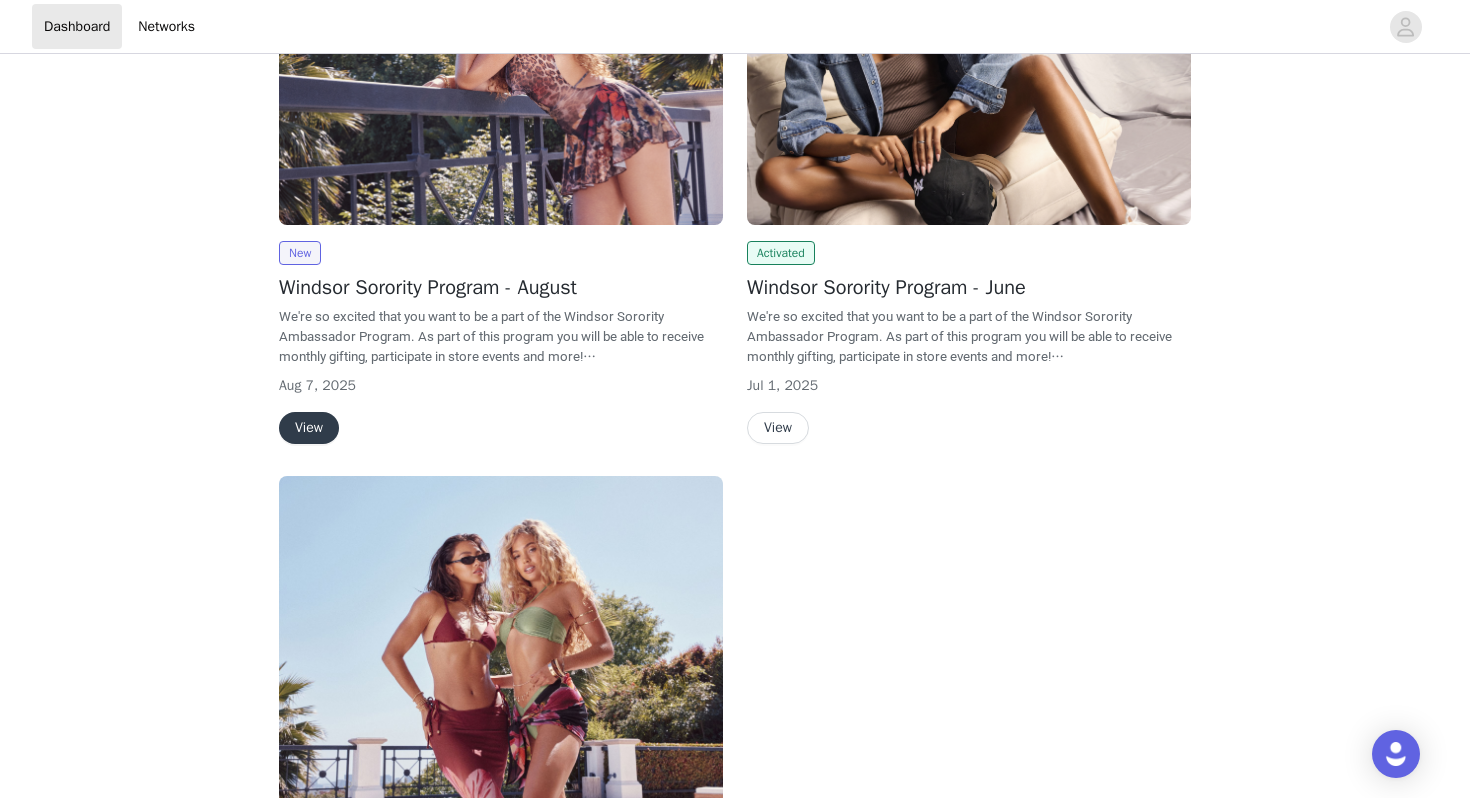 click on "View" at bounding box center [309, 428] 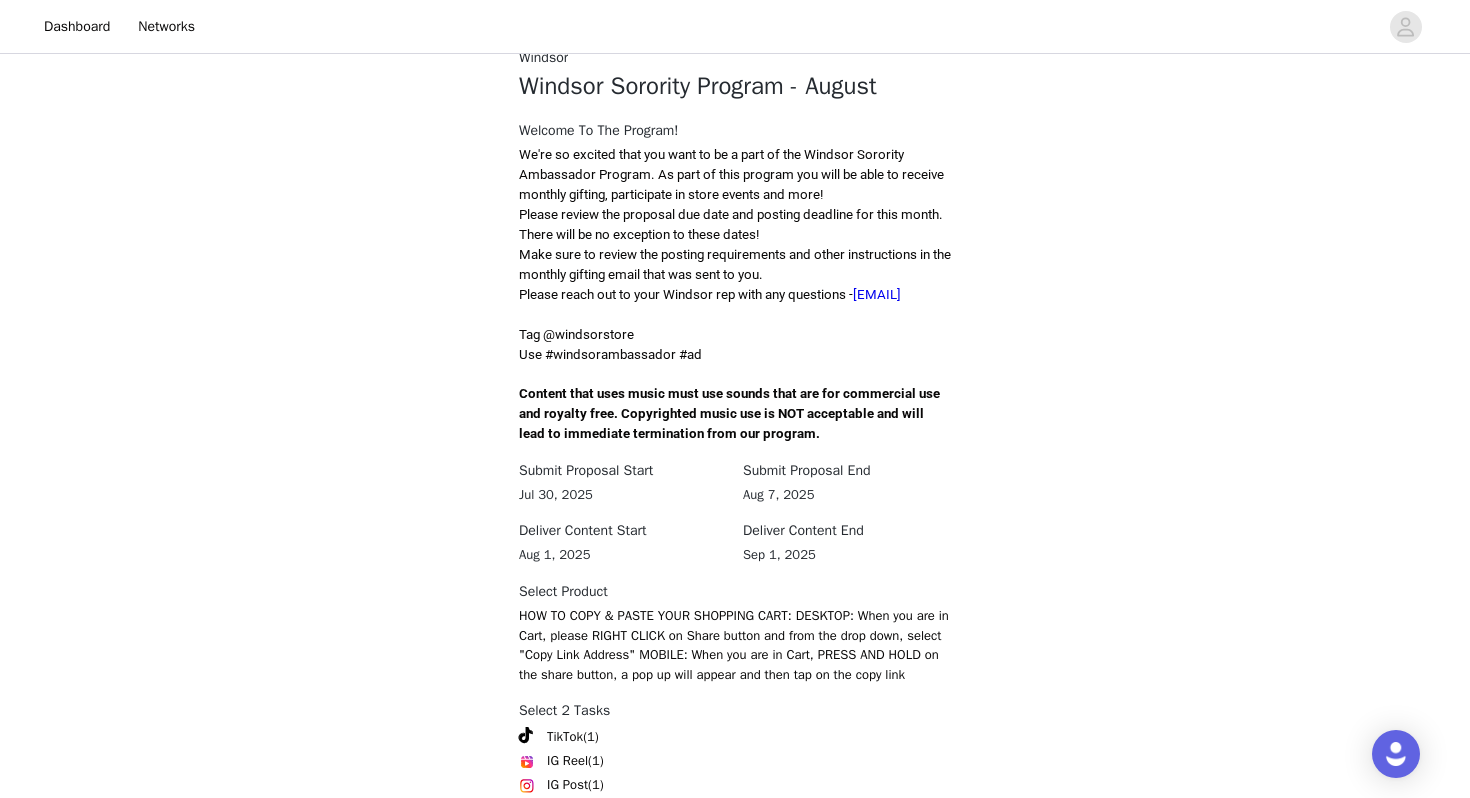 scroll, scrollTop: 582, scrollLeft: 0, axis: vertical 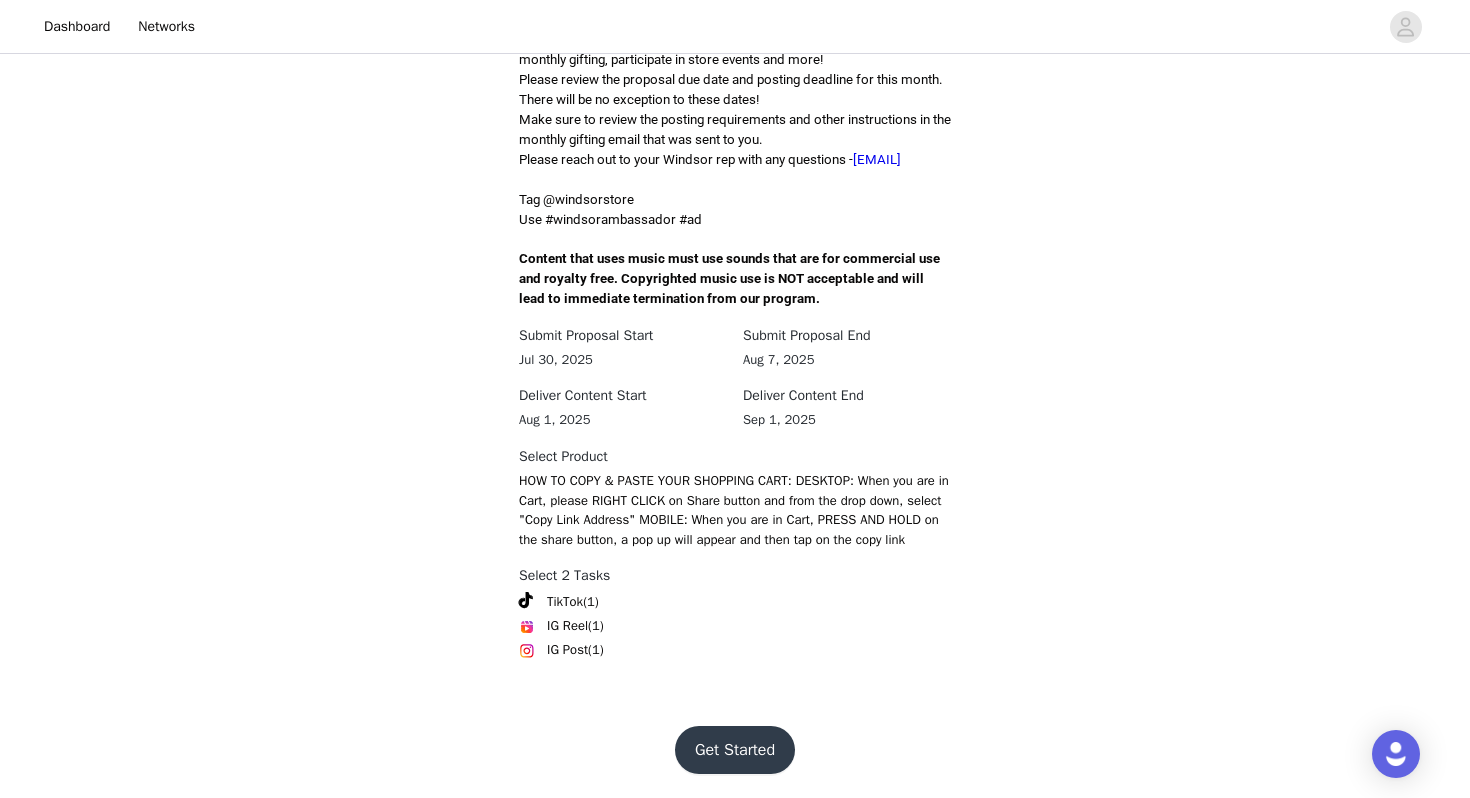click on "Get Started" at bounding box center [735, 750] 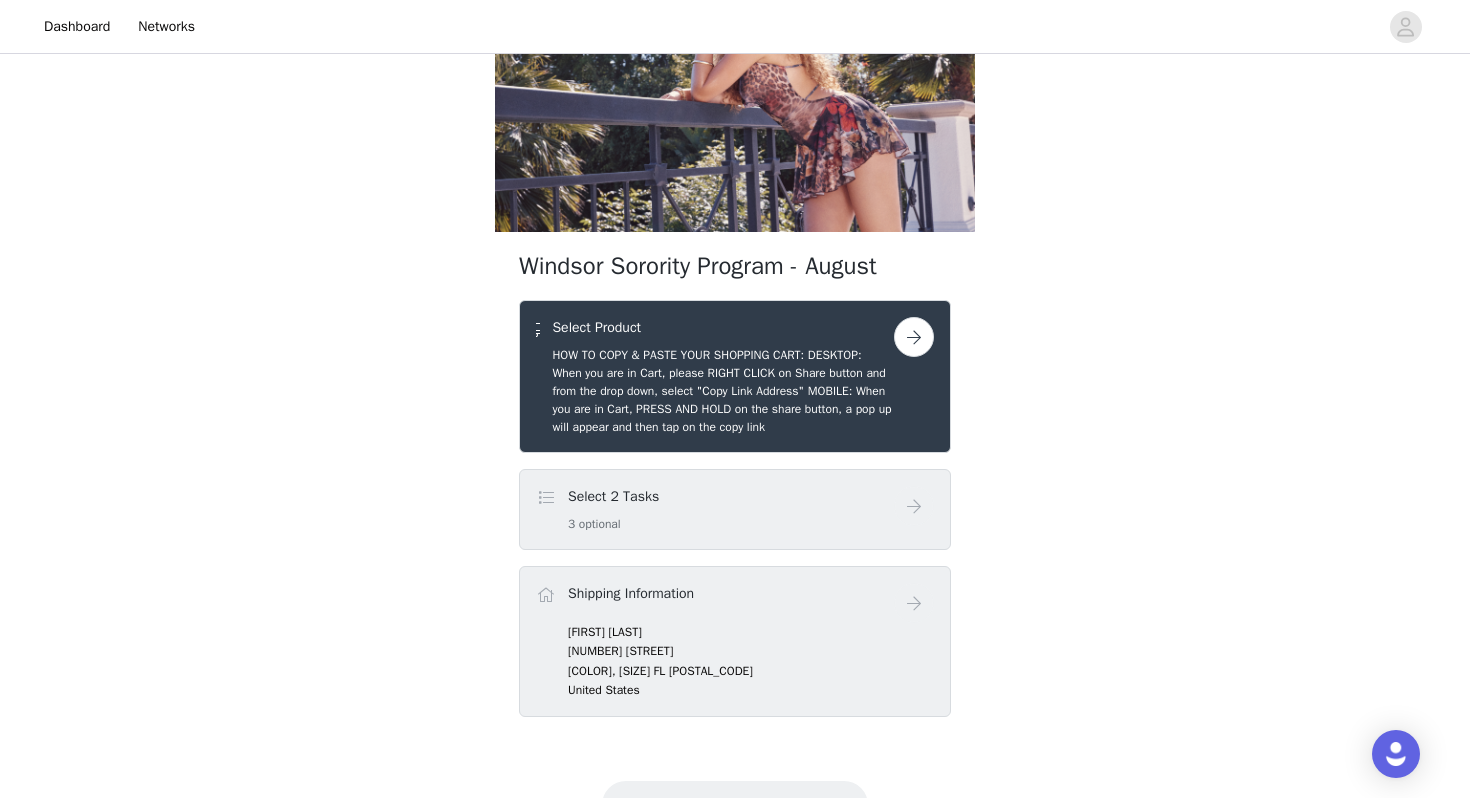 scroll, scrollTop: 252, scrollLeft: 0, axis: vertical 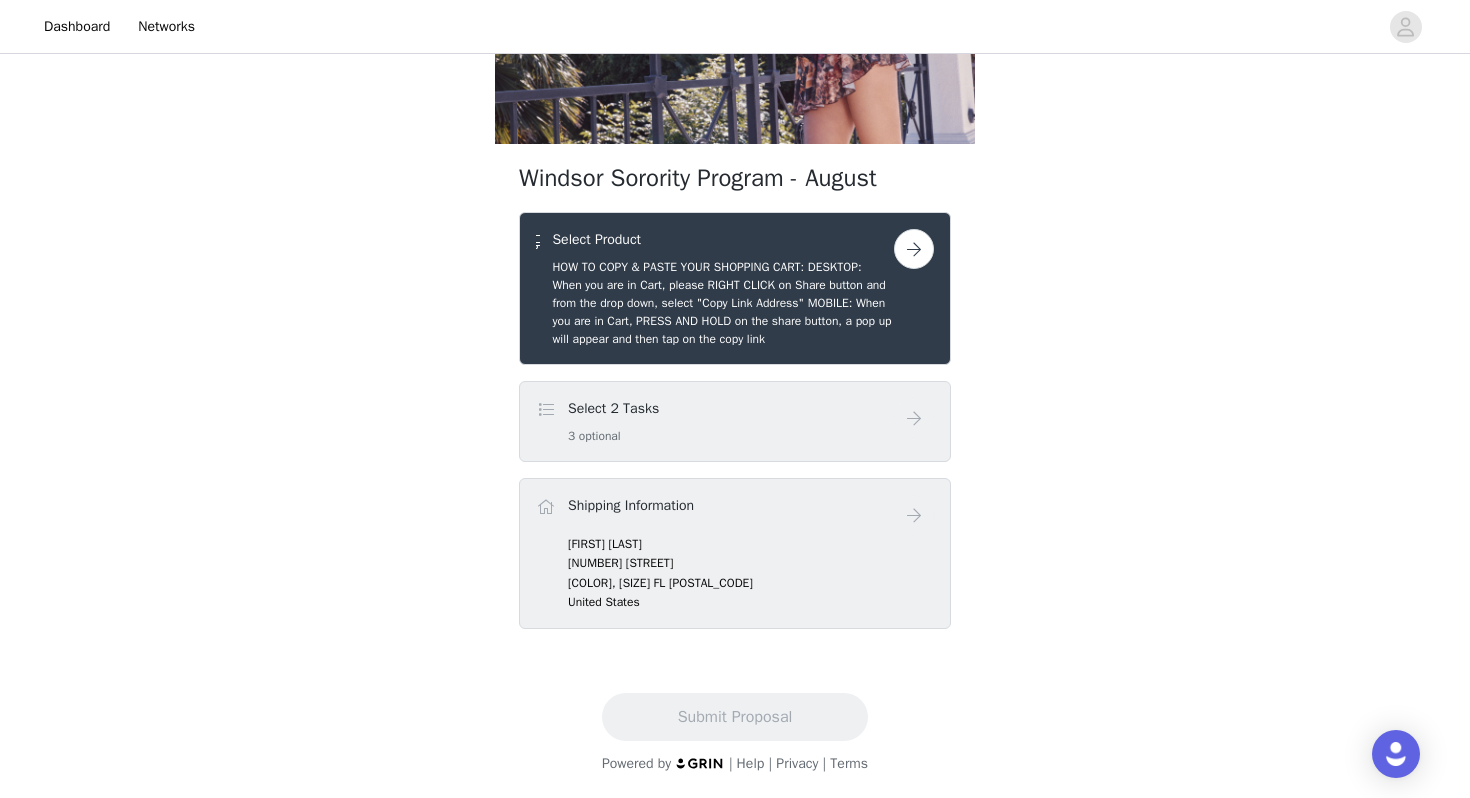 click on "Select 2 Tasks   3 optional" at bounding box center (715, 421) 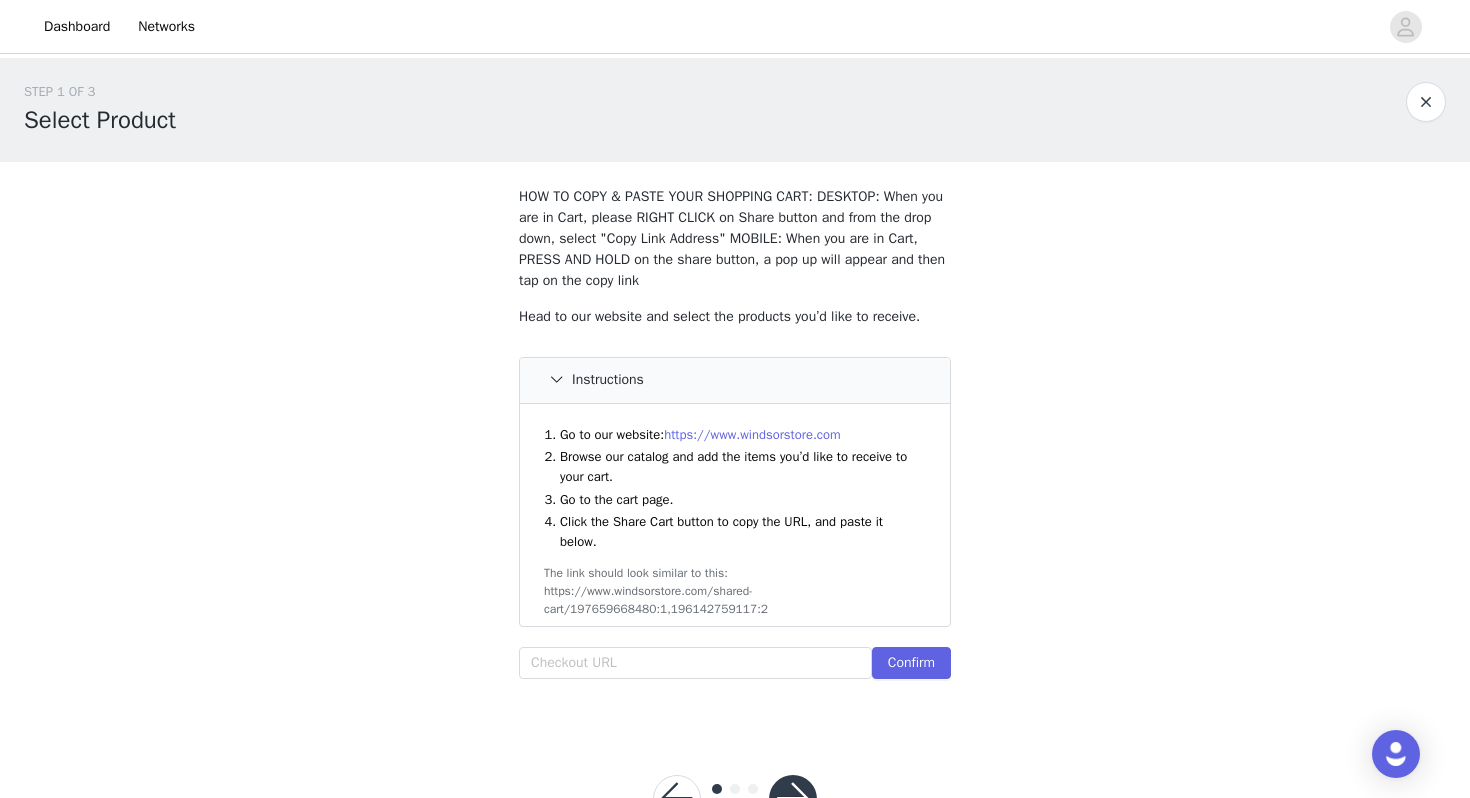 scroll, scrollTop: 73, scrollLeft: 0, axis: vertical 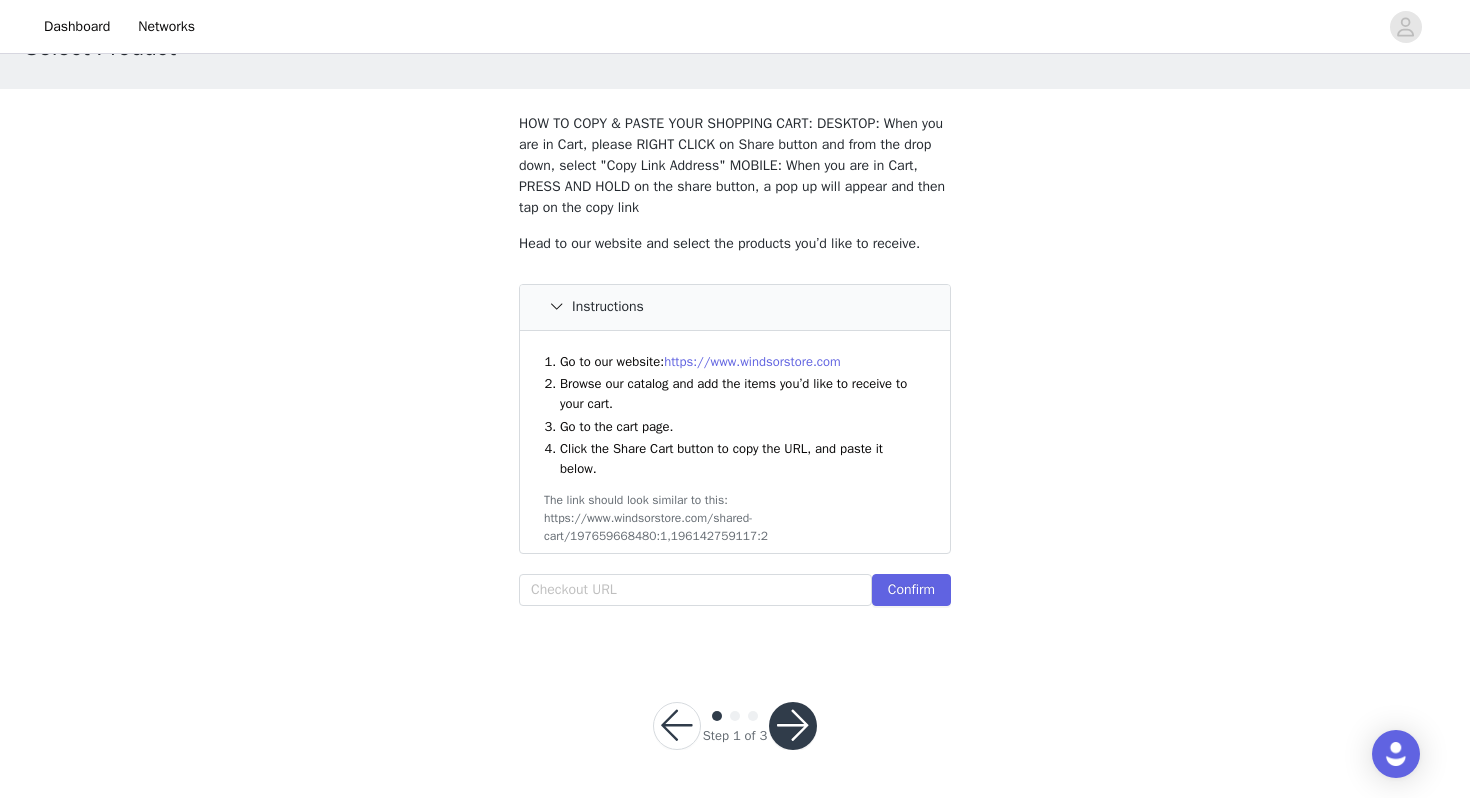 click on "Confirm" at bounding box center [735, 594] 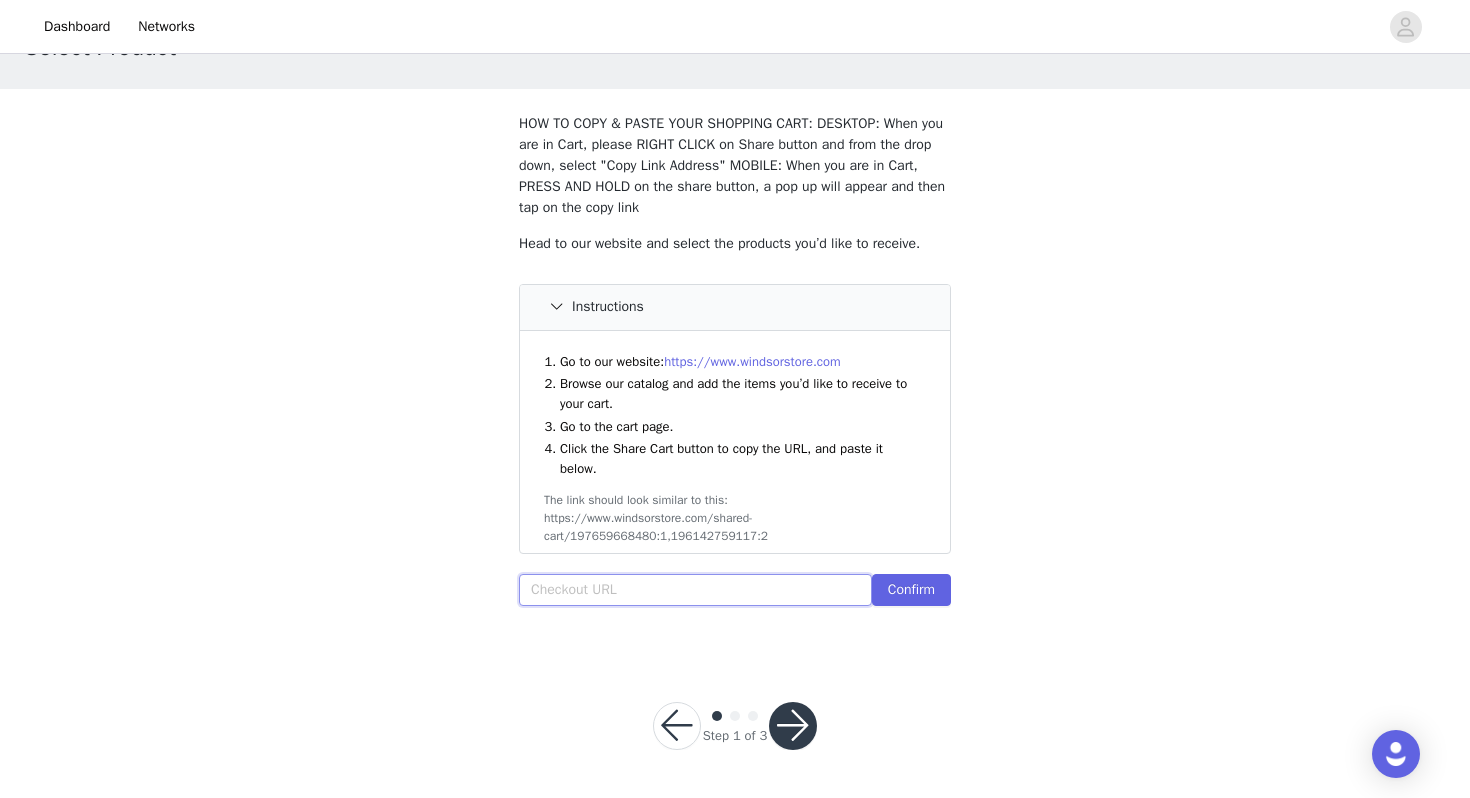 click at bounding box center (695, 590) 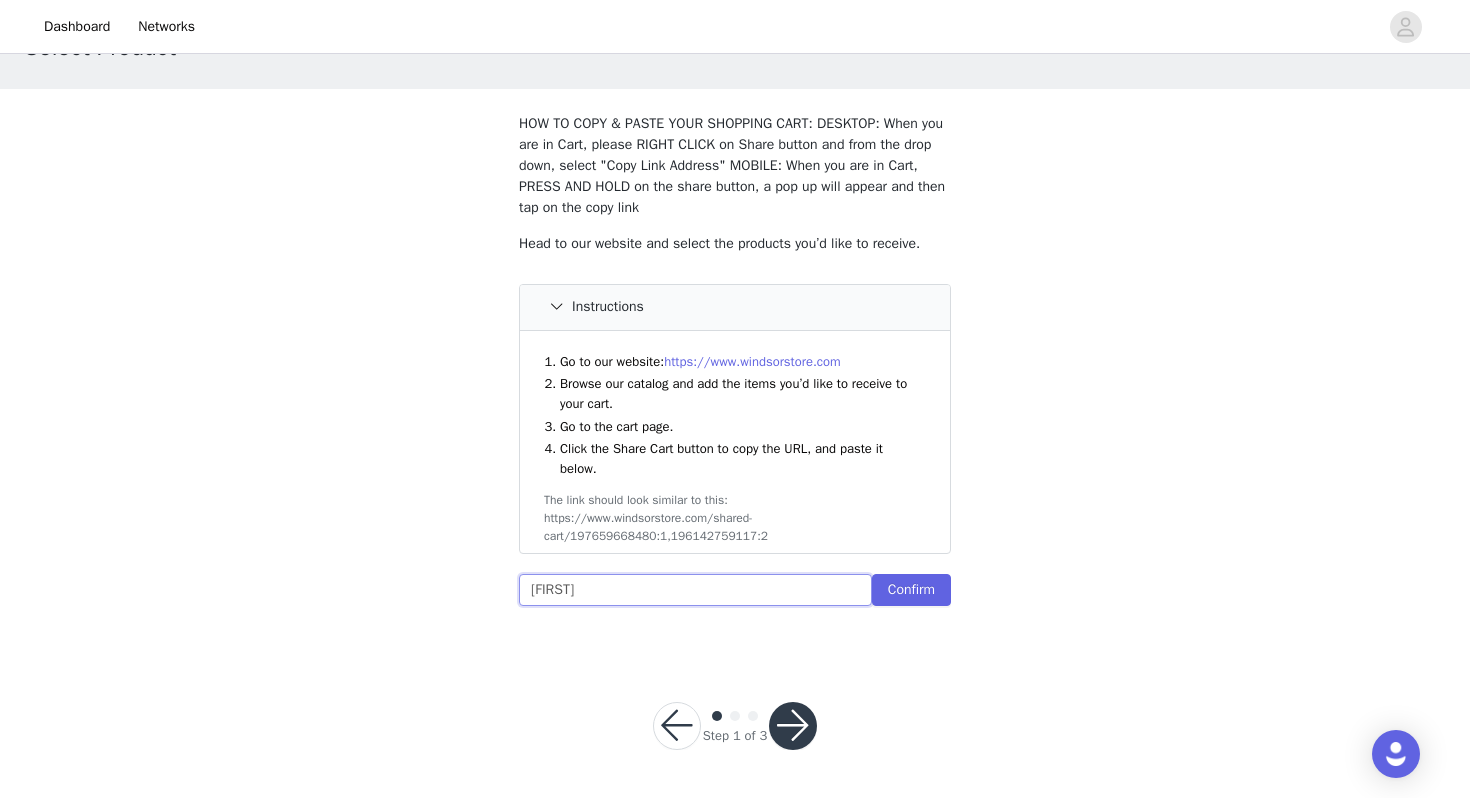 type on "S" 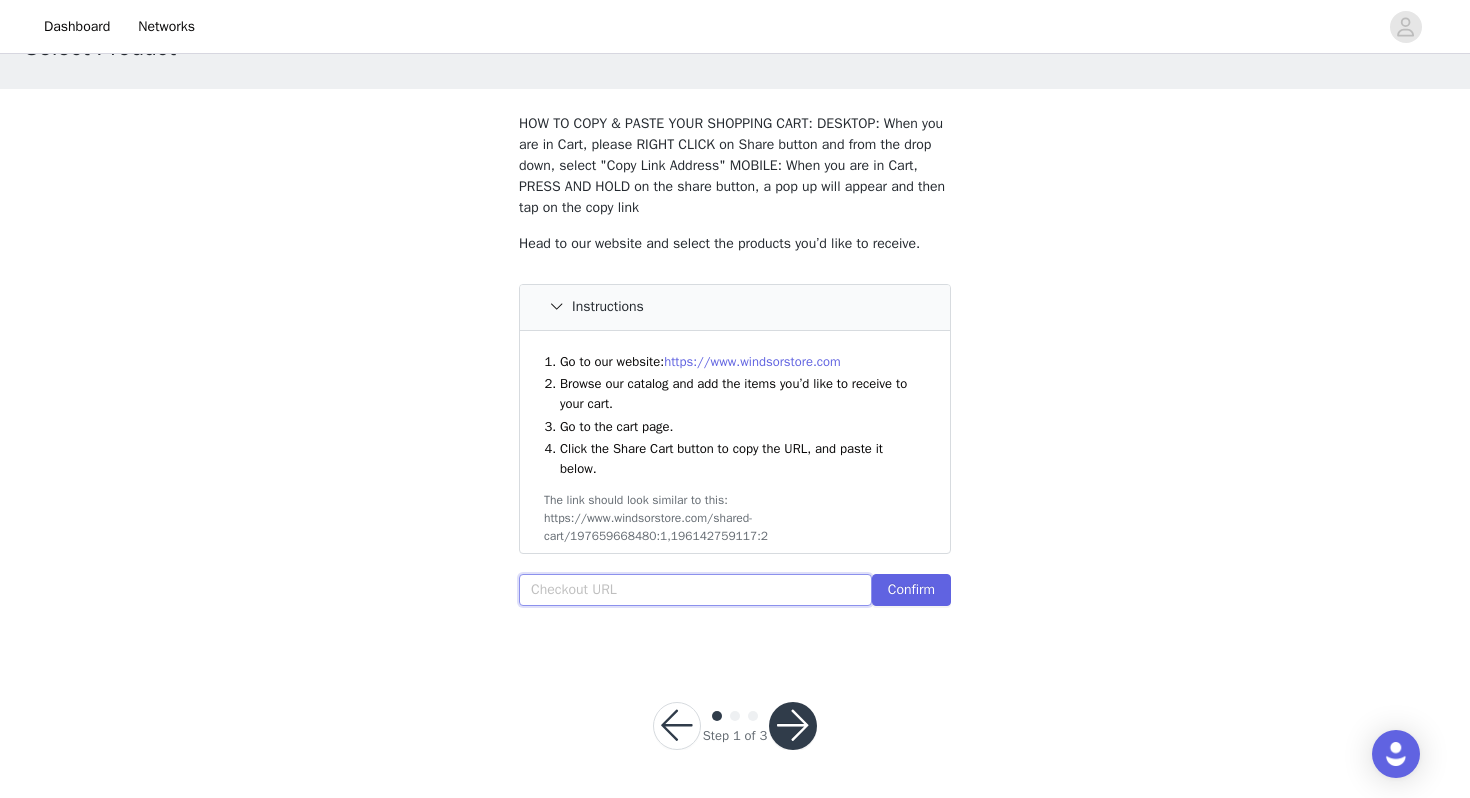 paste on "https://www.windsorstore.com/cart/43211343724595:1,43462779732019:1,43292753395763:1,42513024417843:1,42948131061811:1,43350894215219:1,42872400937011:1" 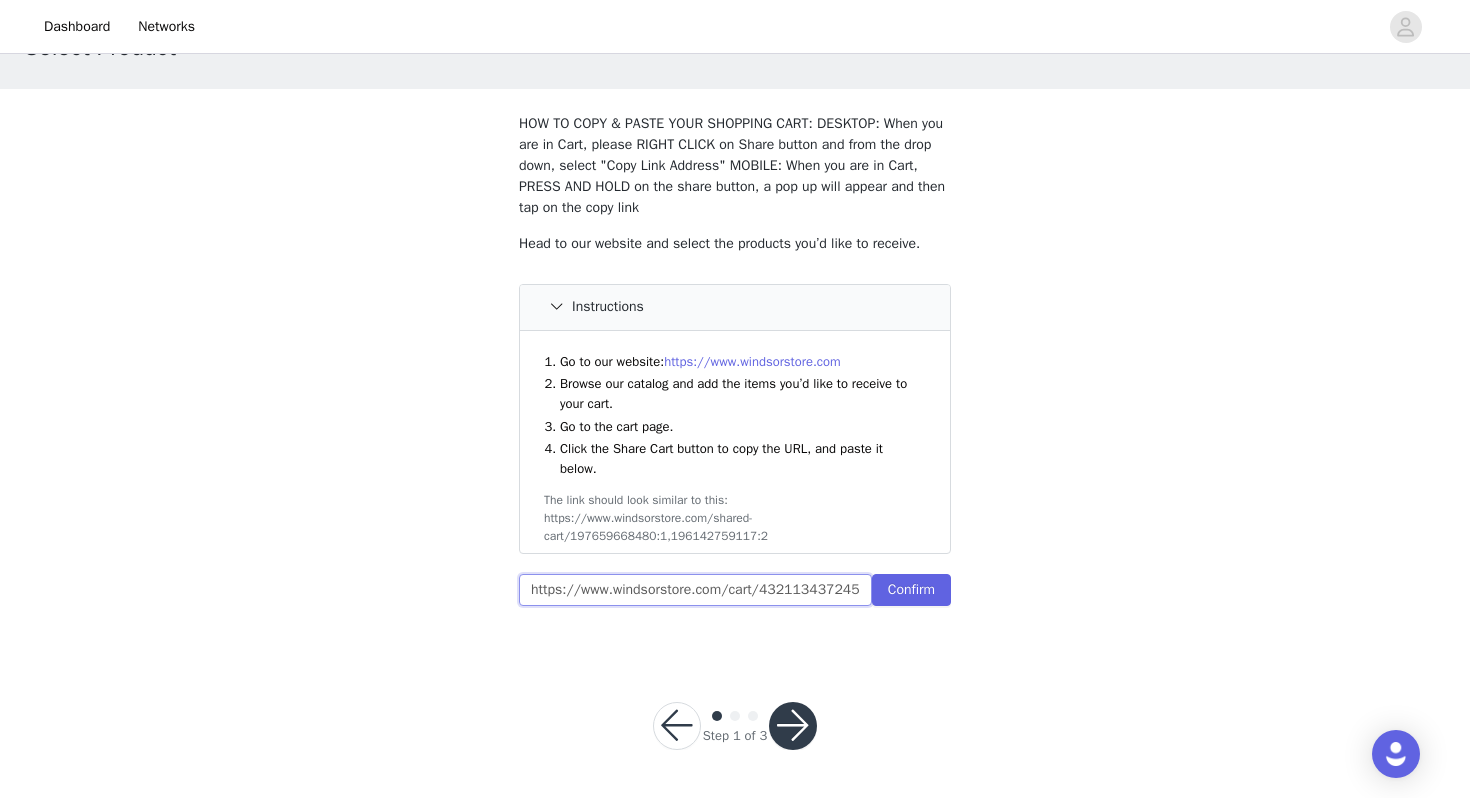 scroll, scrollTop: 0, scrollLeft: 866, axis: horizontal 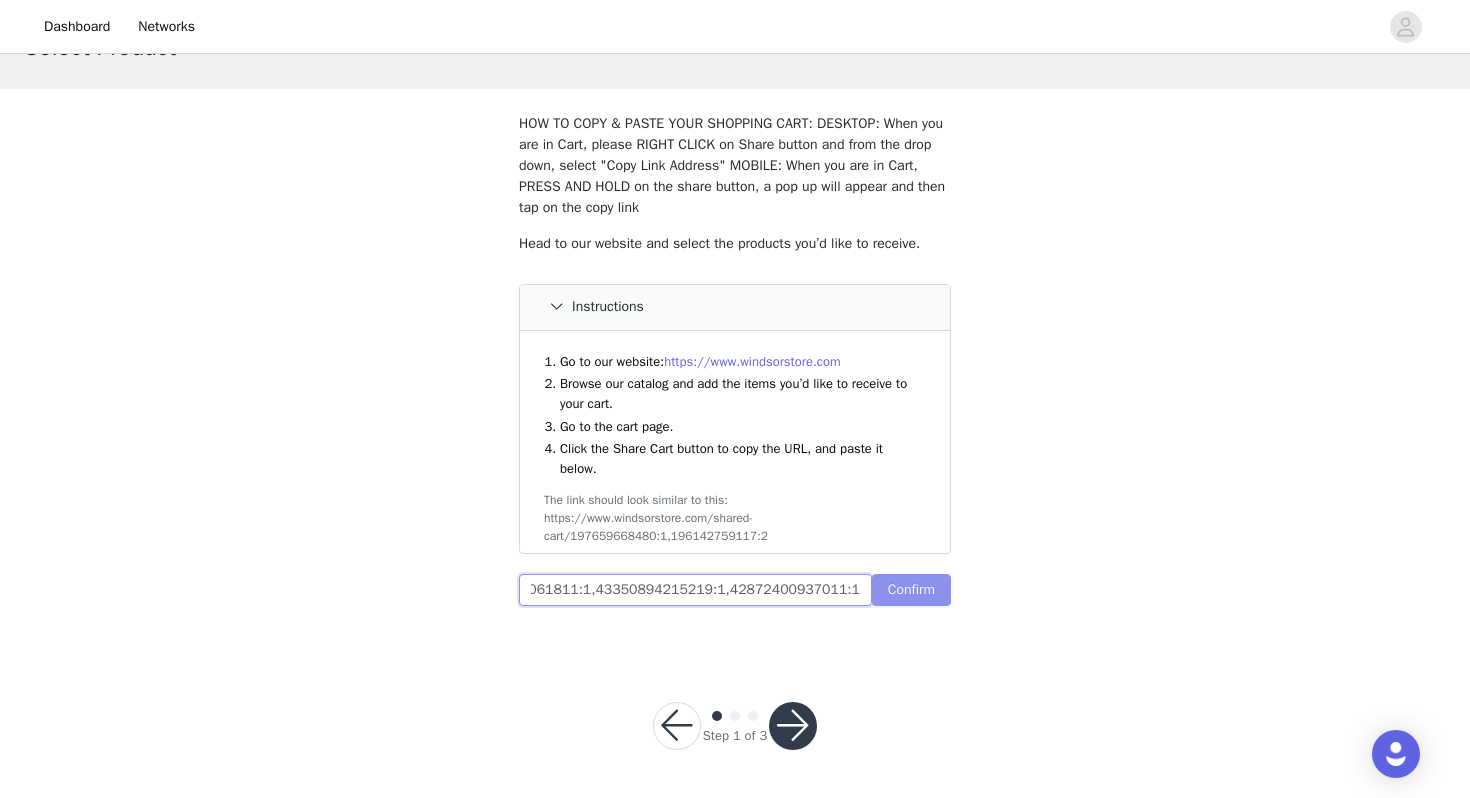 type on "https://www.windsorstore.com/cart/43211343724595:1,43462779732019:1,43292753395763:1,42513024417843:1,42948131061811:1,43350894215219:1,42872400937011:1" 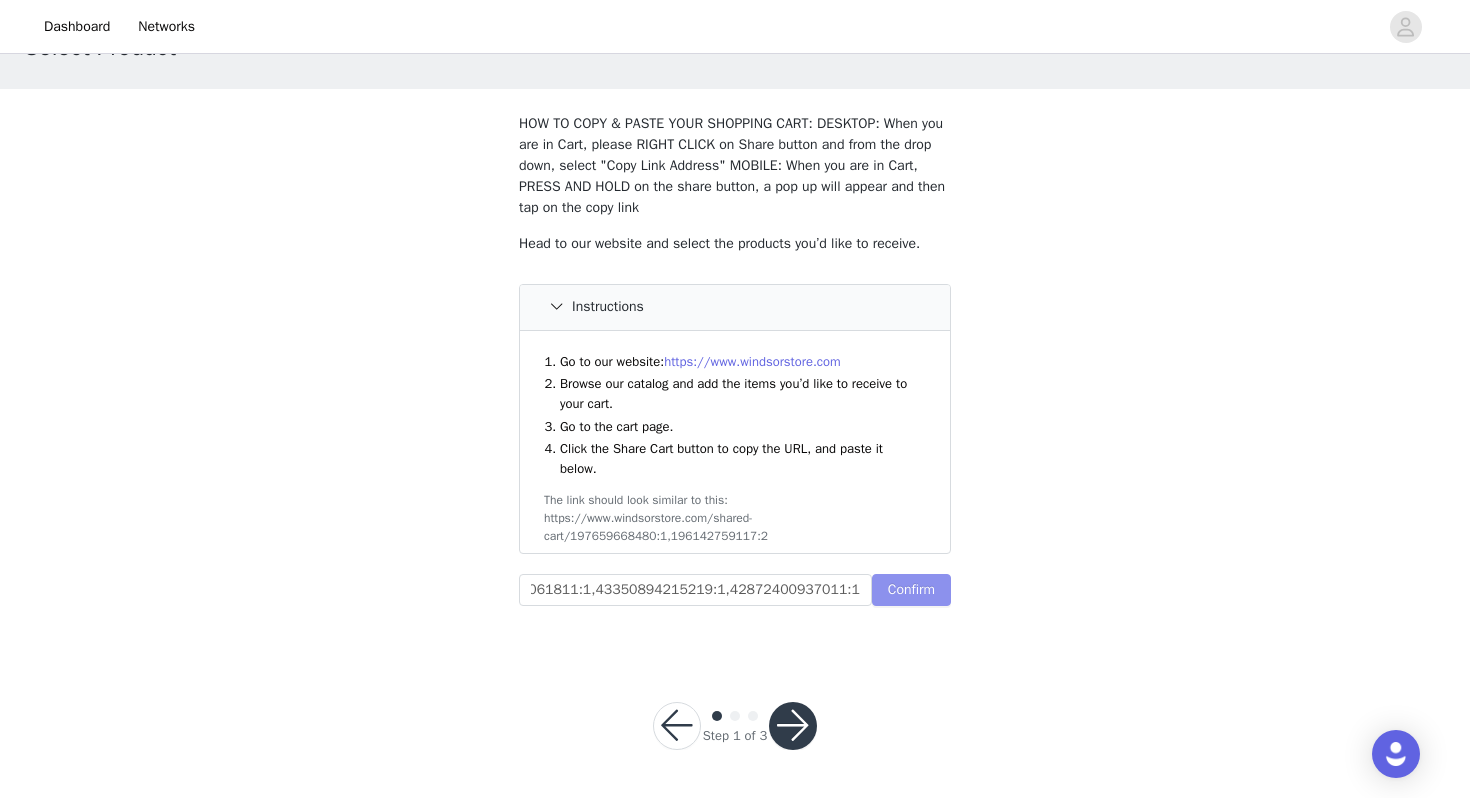 click on "Confirm" at bounding box center (911, 590) 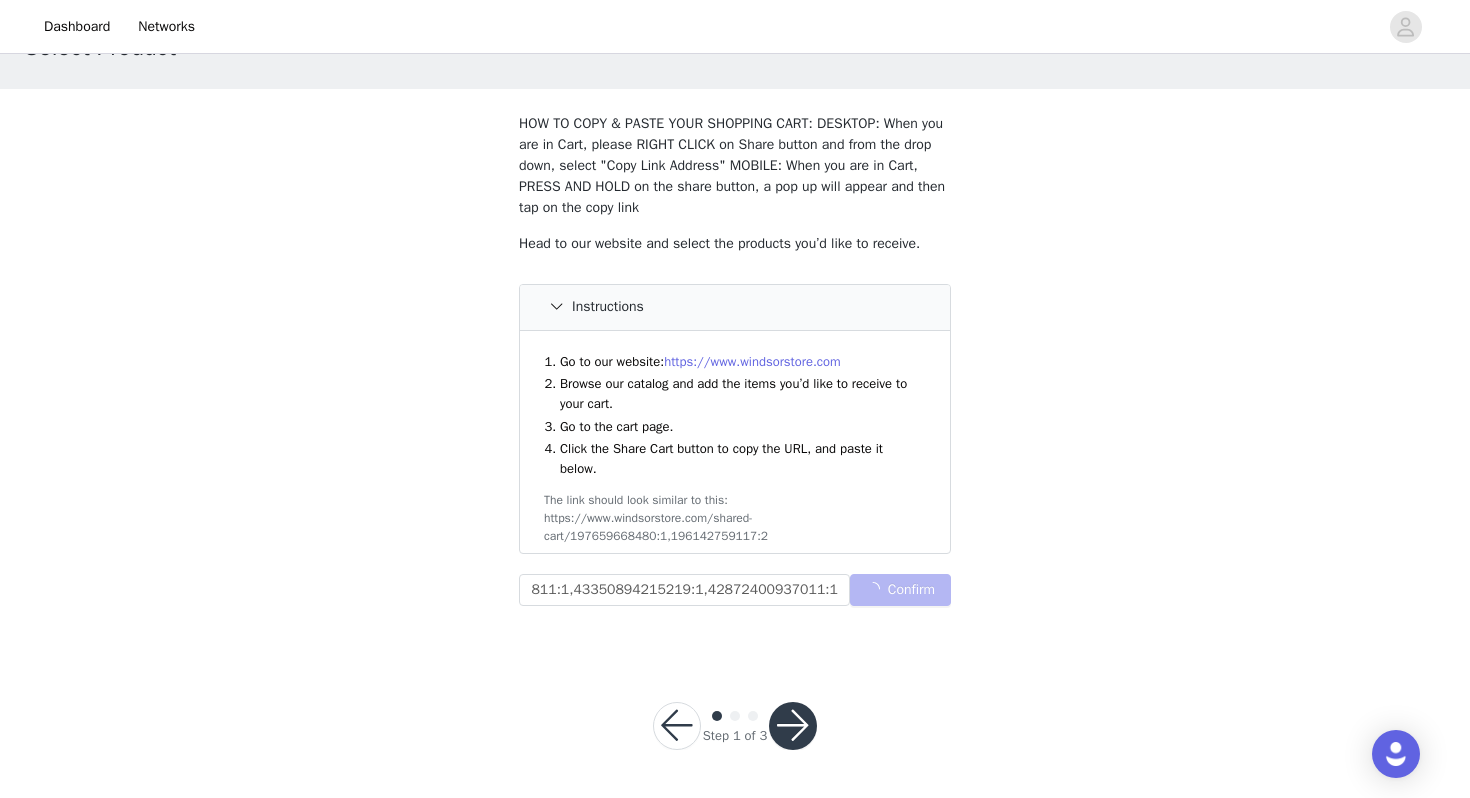 scroll, scrollTop: 0, scrollLeft: 0, axis: both 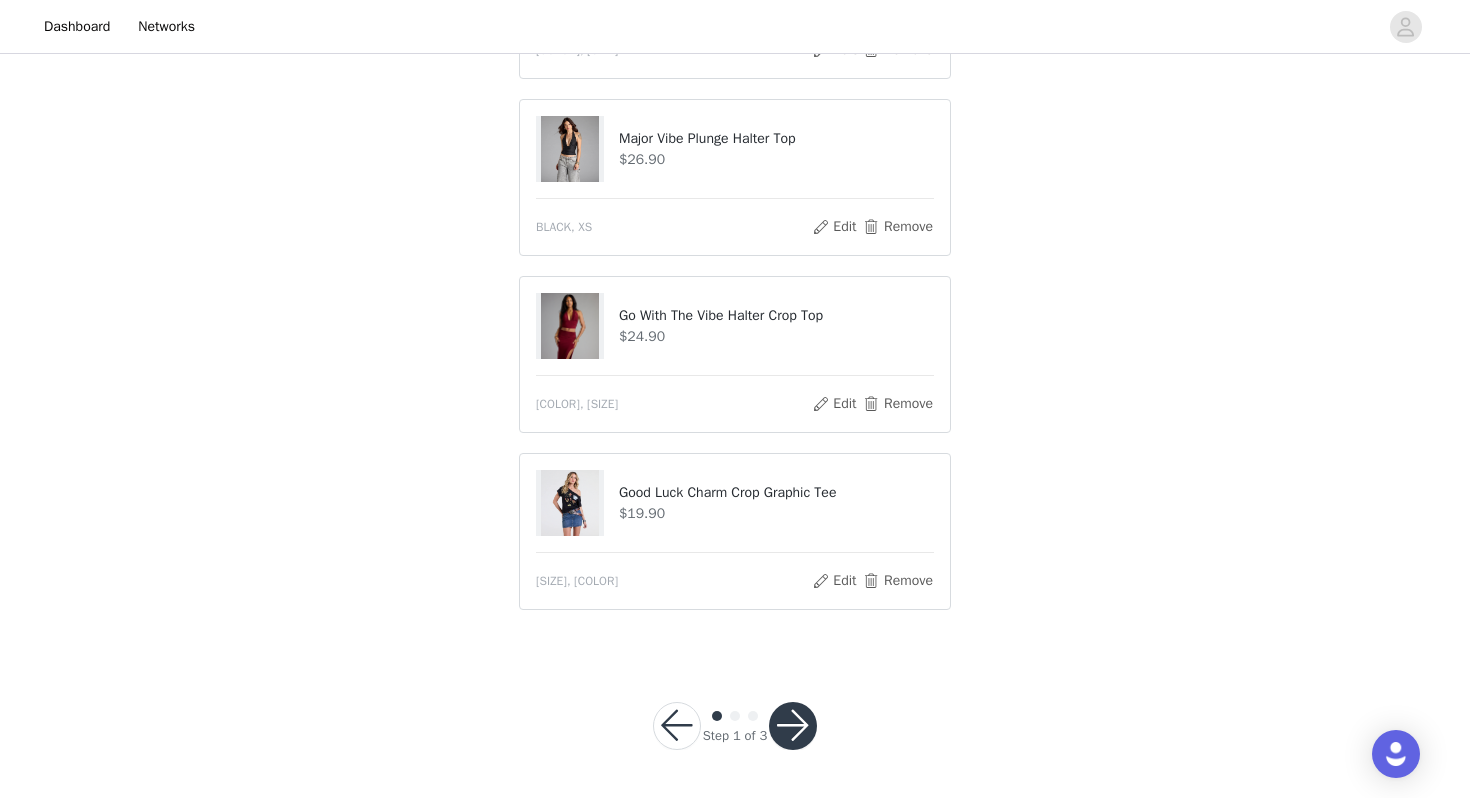 click at bounding box center (793, 726) 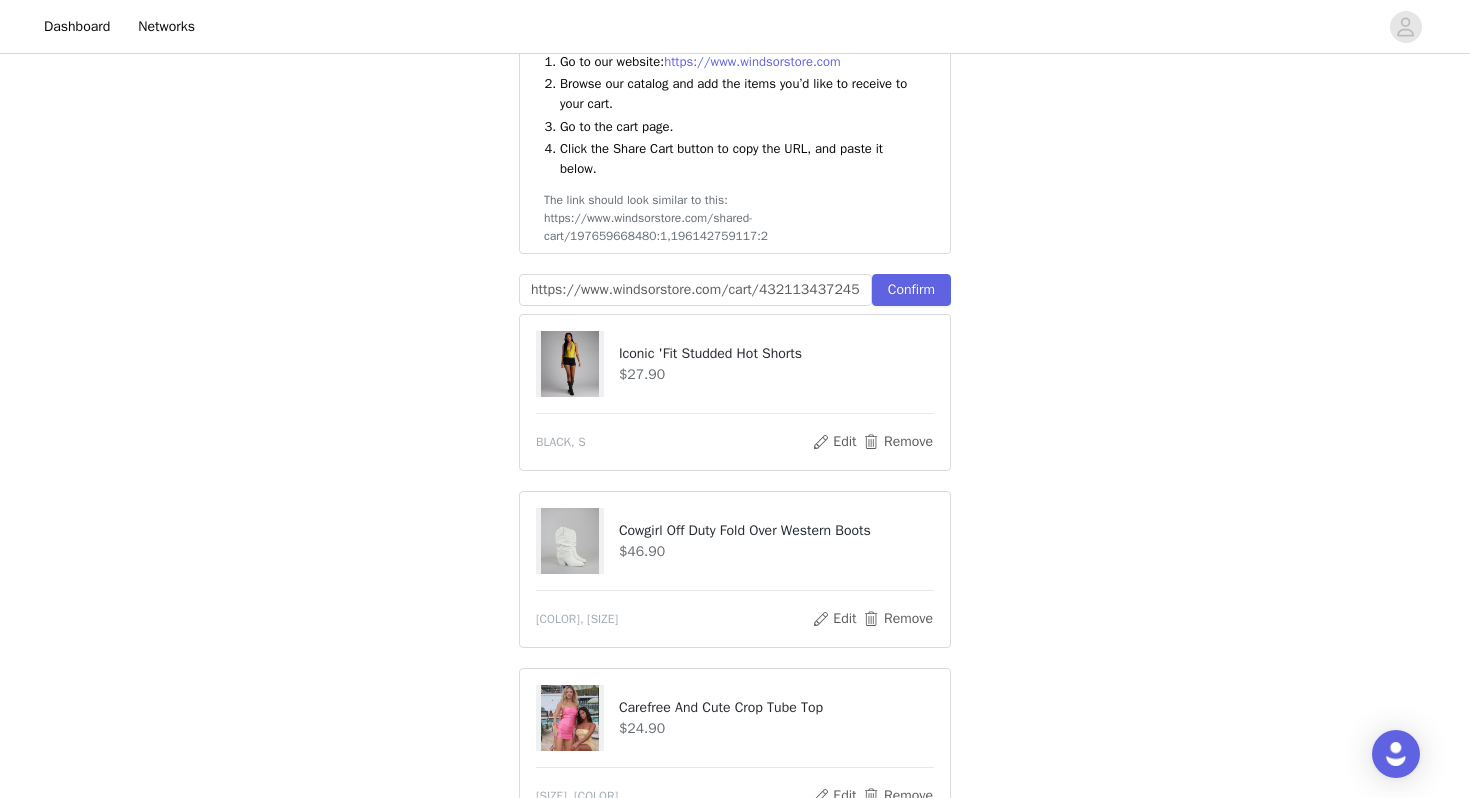 scroll, scrollTop: 466, scrollLeft: 0, axis: vertical 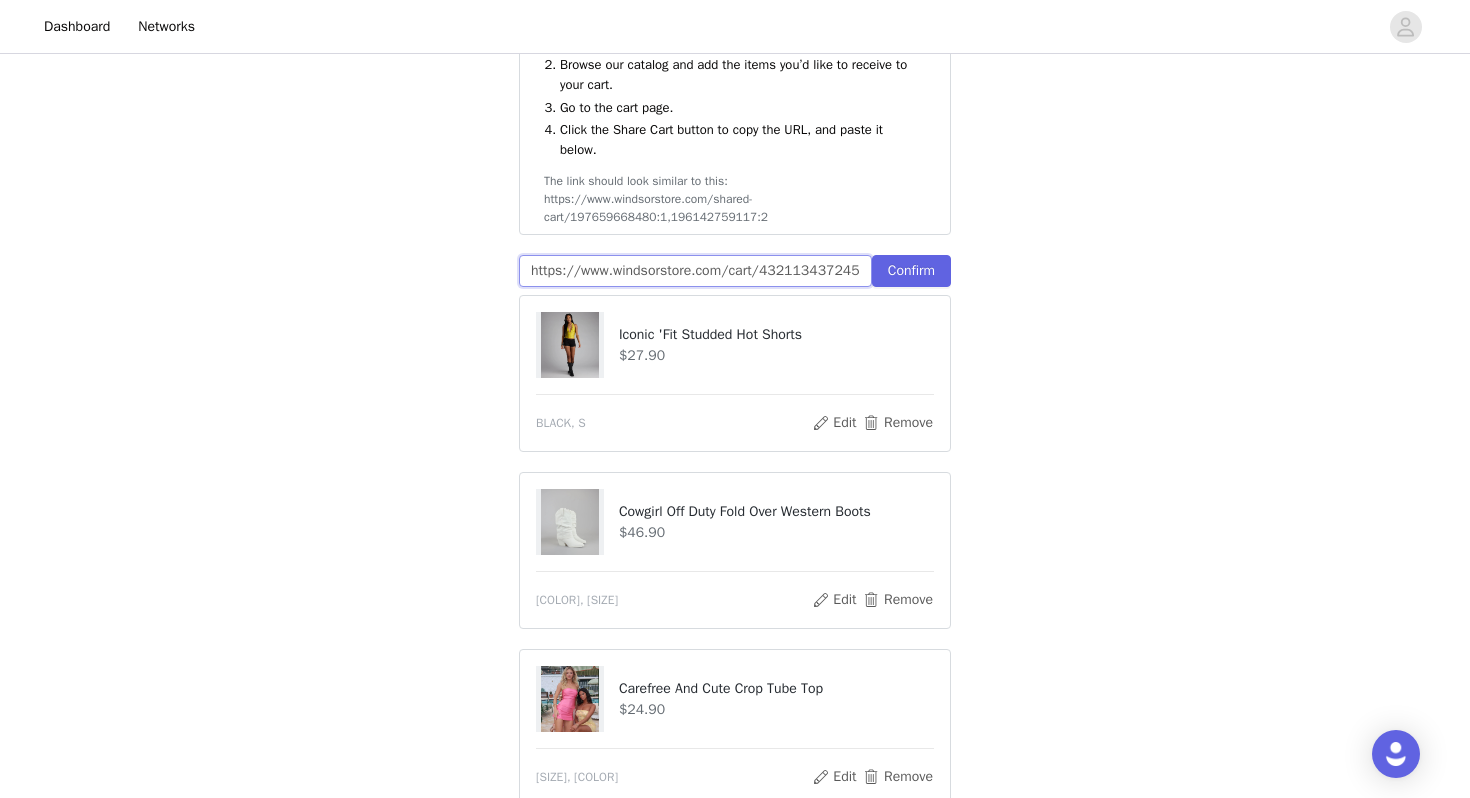 click on "https://www.windsorstore.com/cart/43211343724595:1,43462779732019:1,43292753395763:1,42513024417843:1,42948131061811:1,43350894215219:1,42872400937011:1" at bounding box center [695, 271] 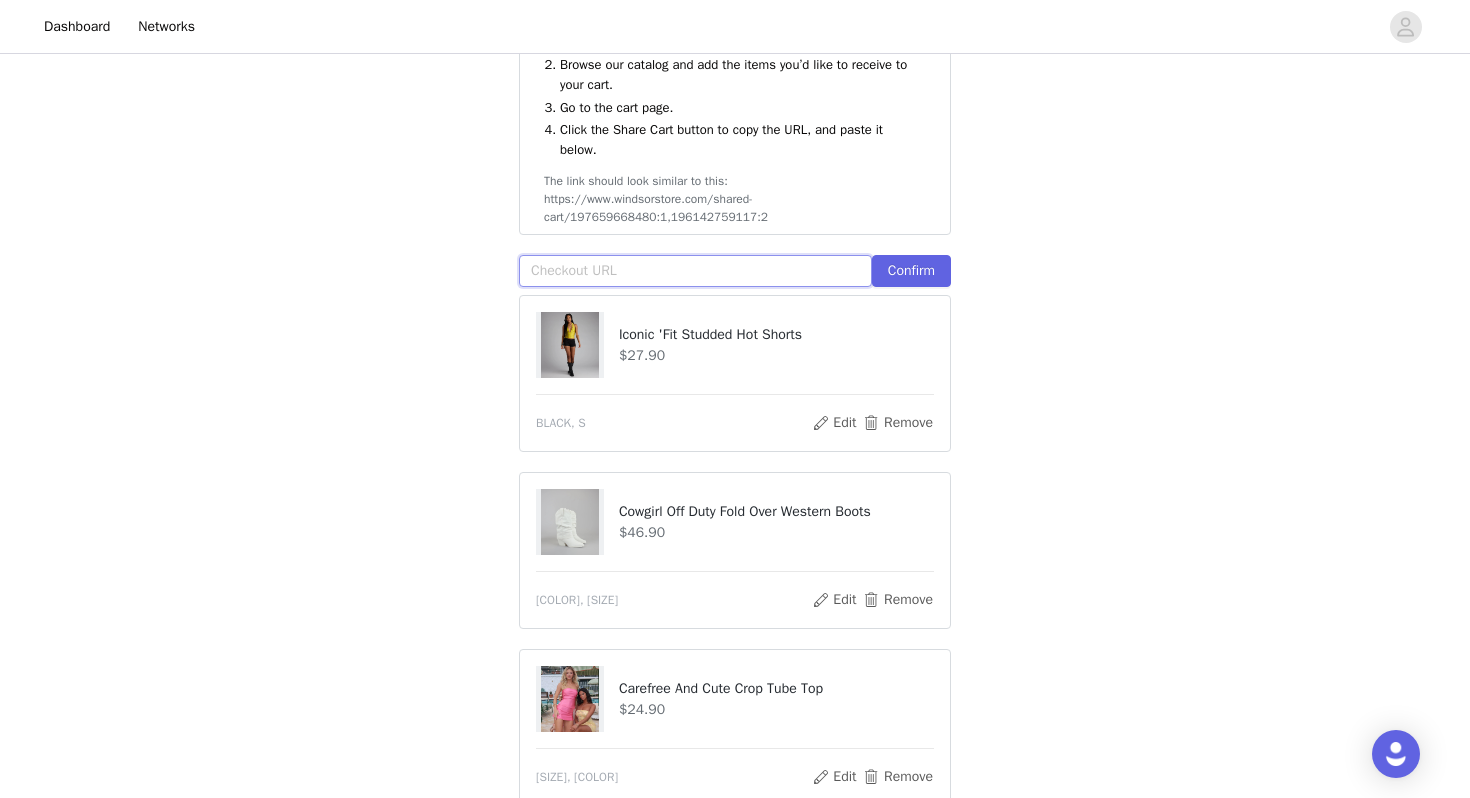 paste on "https://www.windsorstore.com/cart/43501788659763:1,43211343724595:1,43462779732019:1,43292753395763:1,42513024417843:1,42948131061811:1,42872400937011:1" 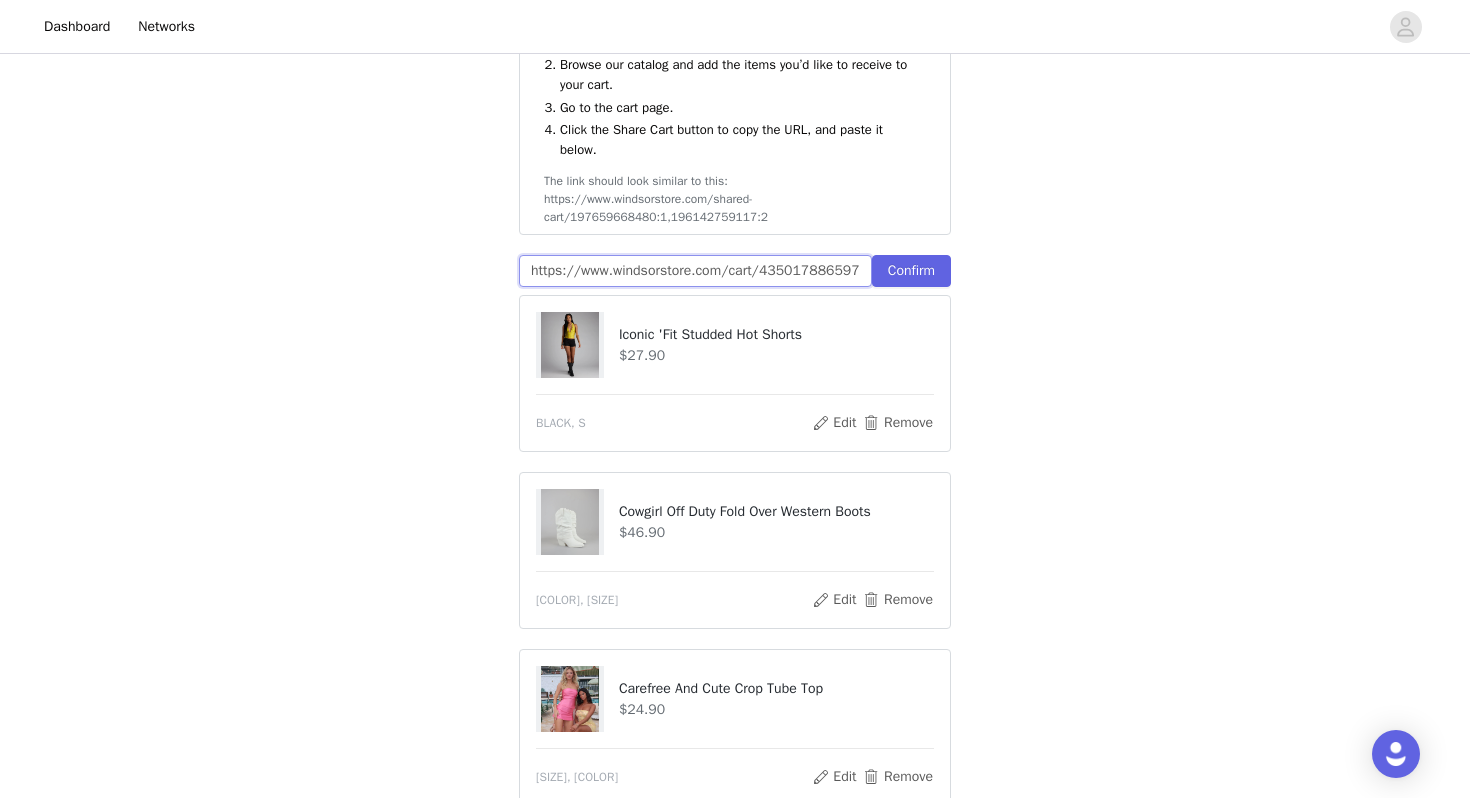 scroll, scrollTop: 0, scrollLeft: 866, axis: horizontal 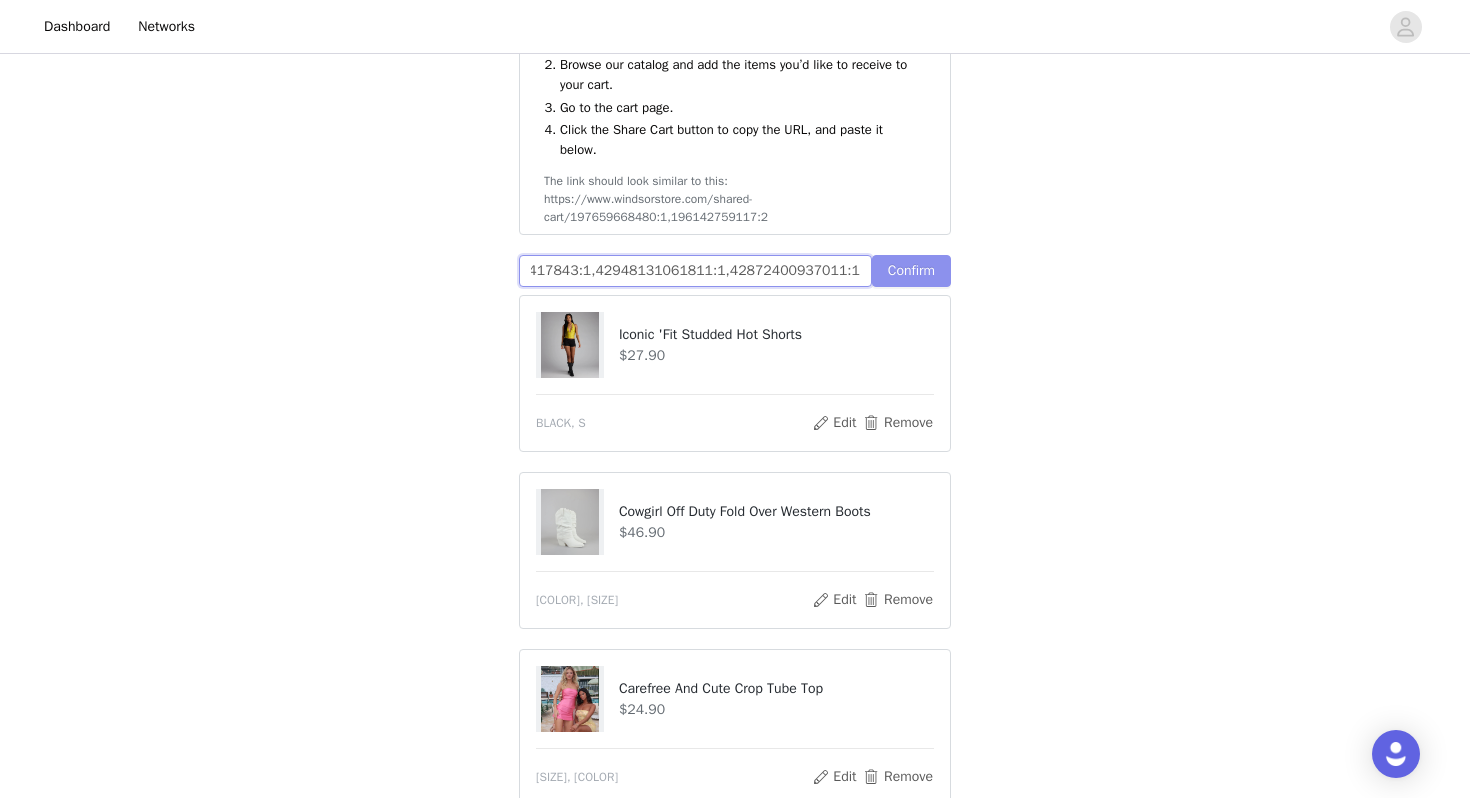 type on "https://www.windsorstore.com/cart/43501788659763:1,43211343724595:1,43462779732019:1,43292753395763:1,42513024417843:1,42948131061811:1,42872400937011:1" 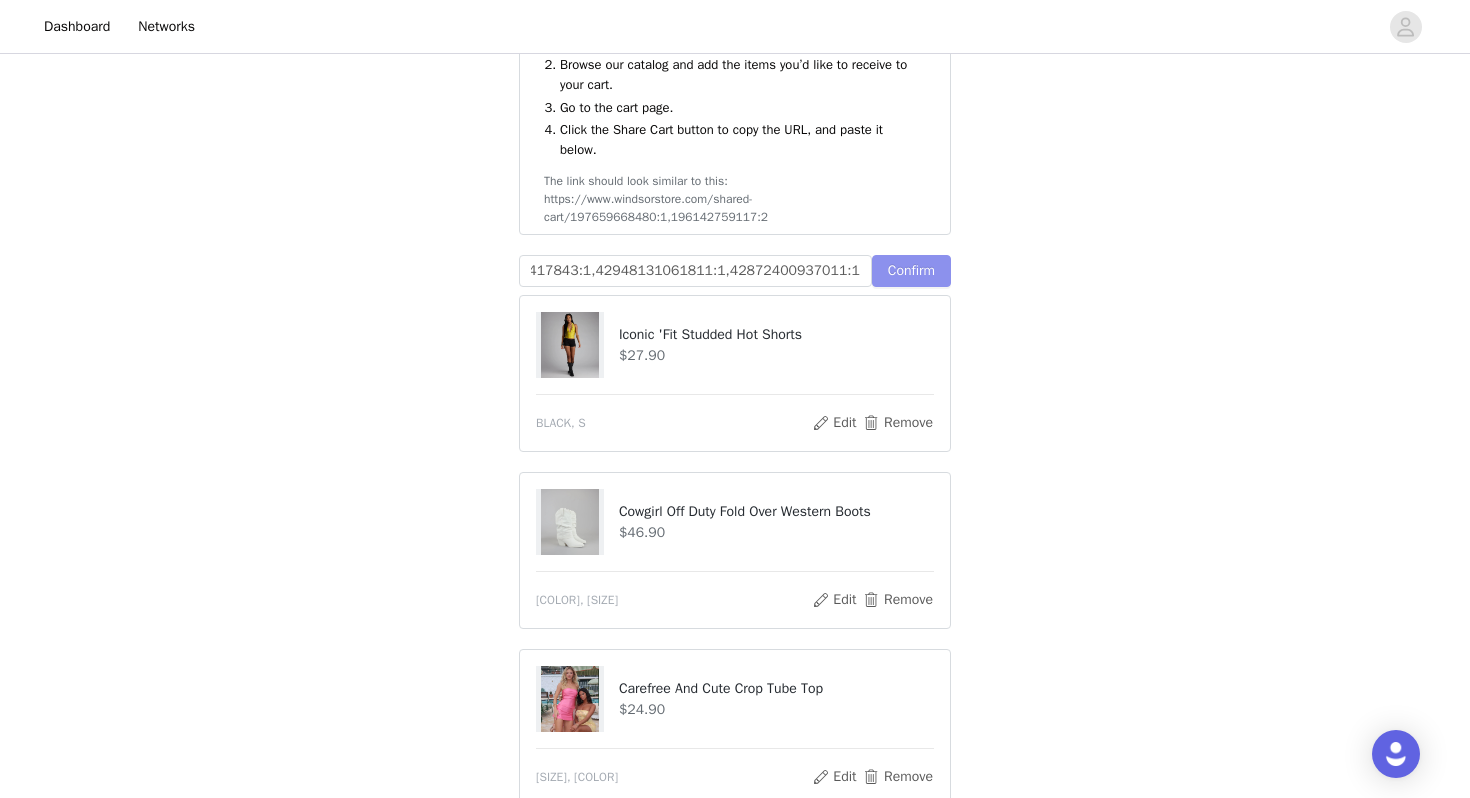 click on "Confirm" at bounding box center [911, 271] 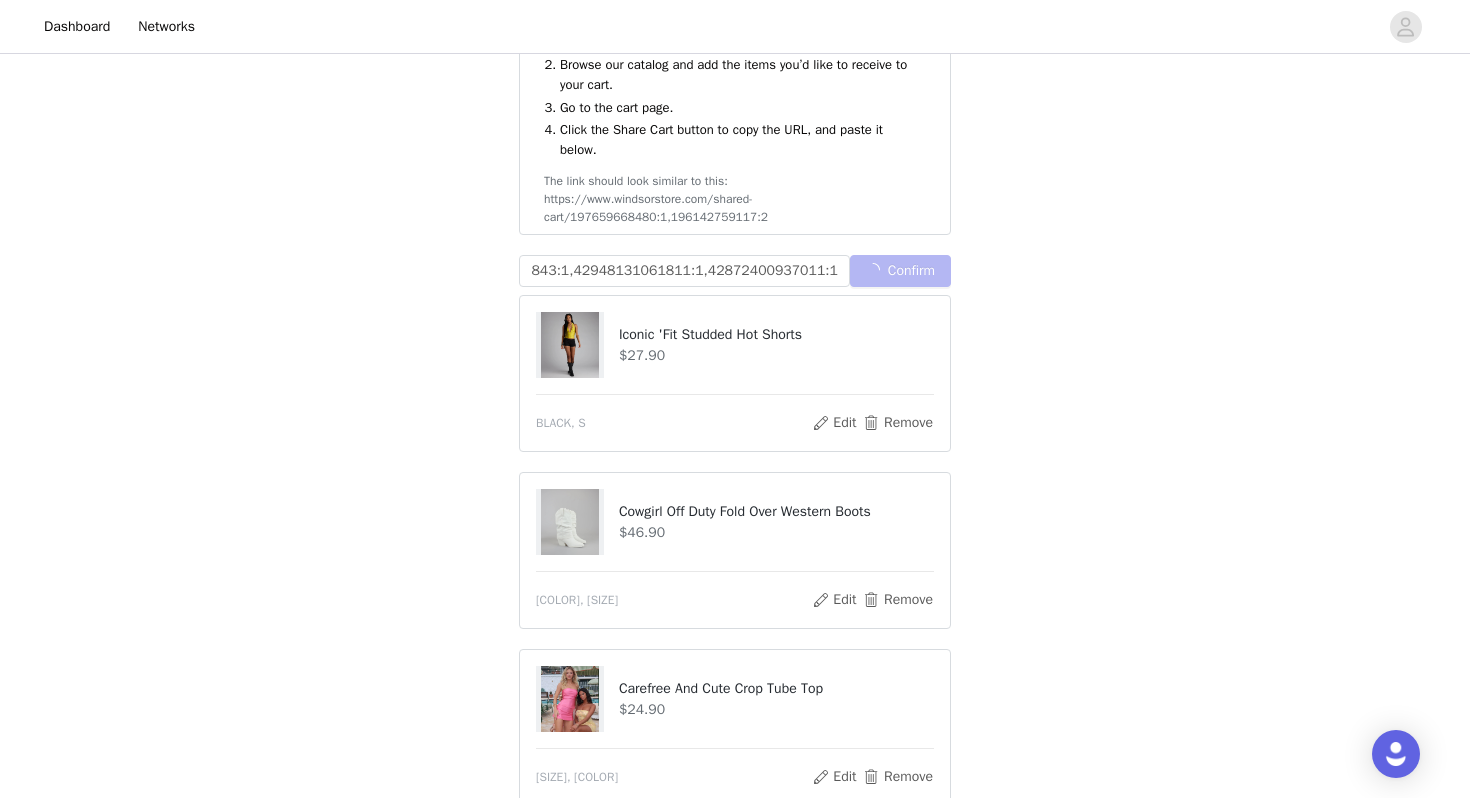 scroll, scrollTop: 0, scrollLeft: 0, axis: both 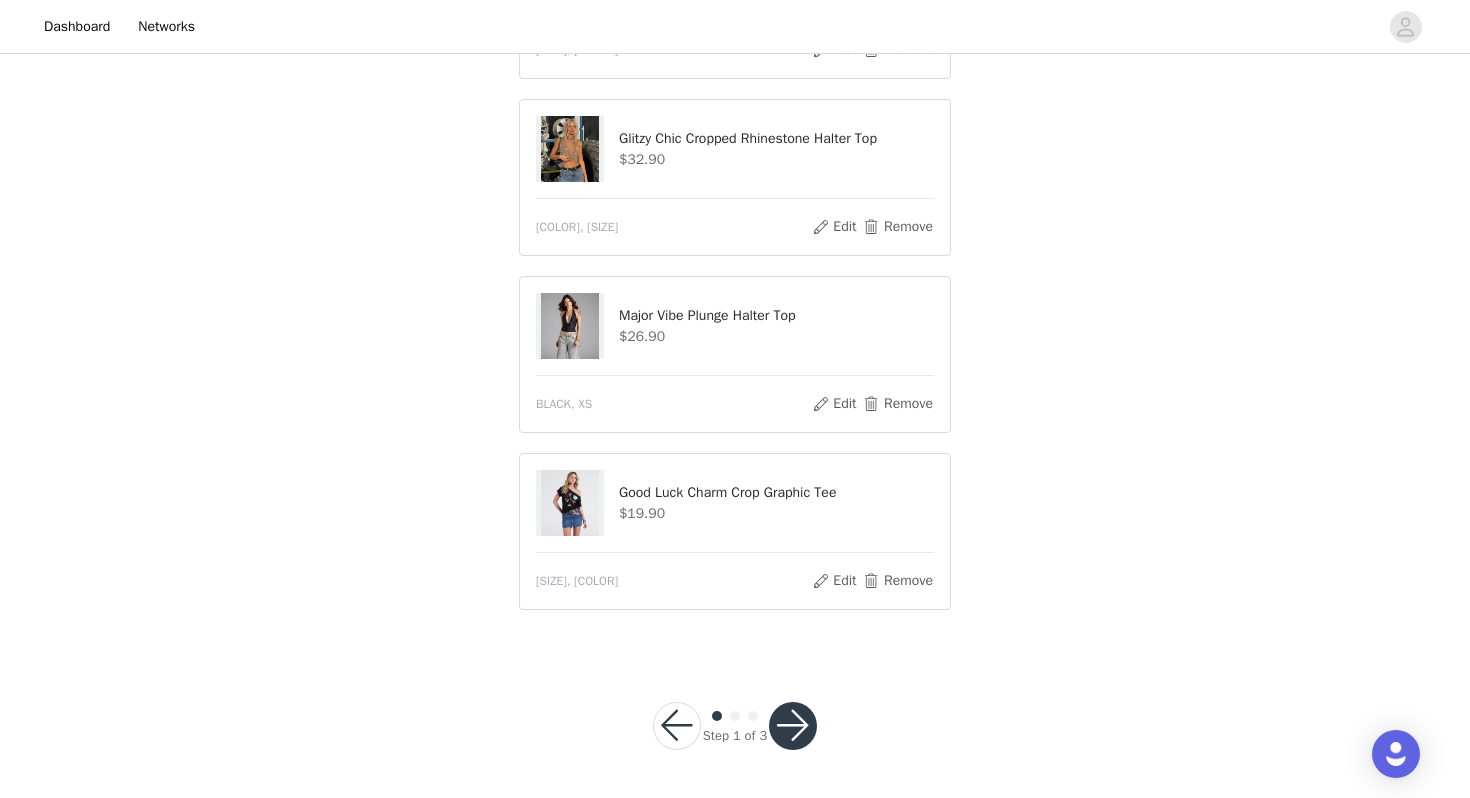 click at bounding box center (793, 726) 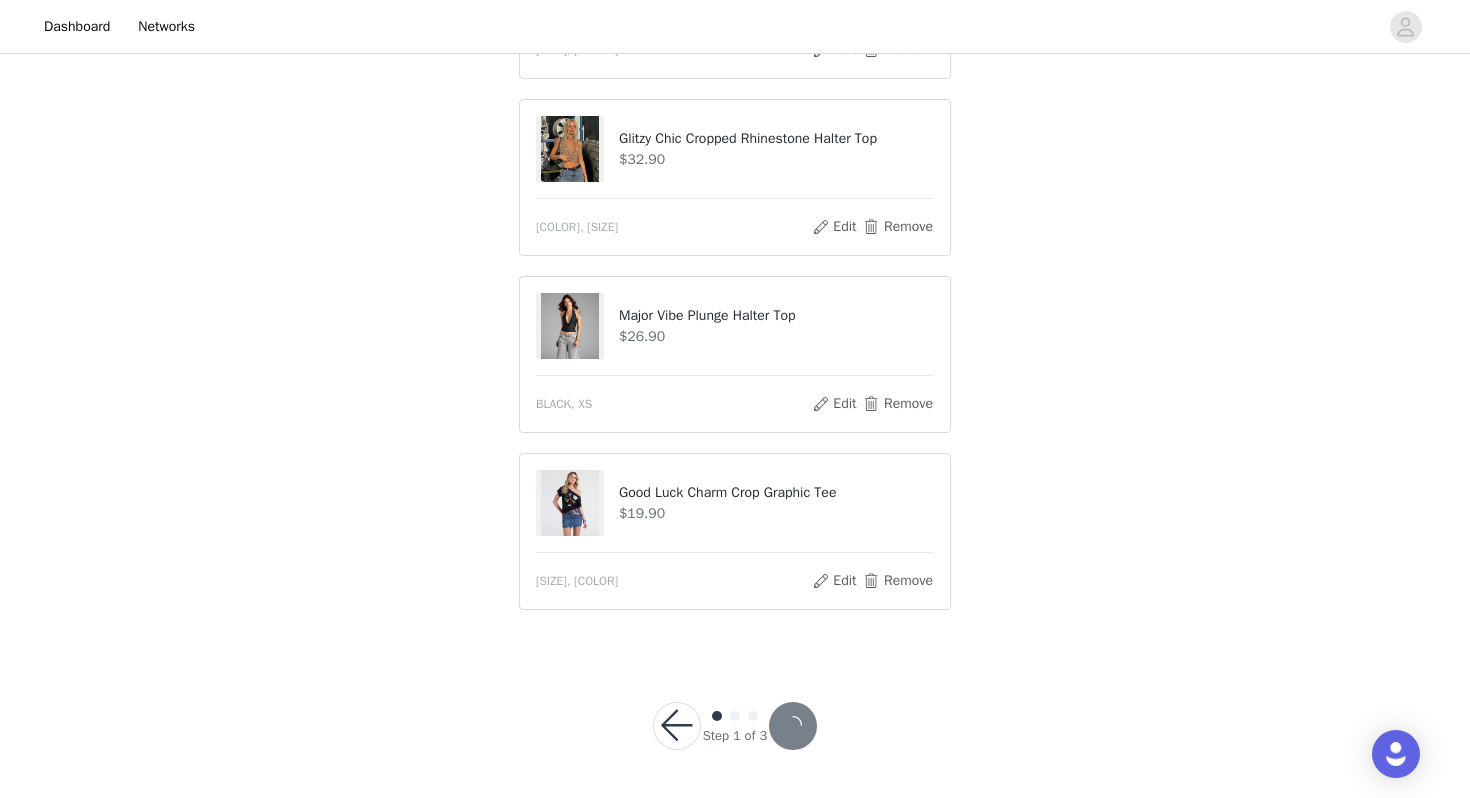 scroll, scrollTop: 1296, scrollLeft: 0, axis: vertical 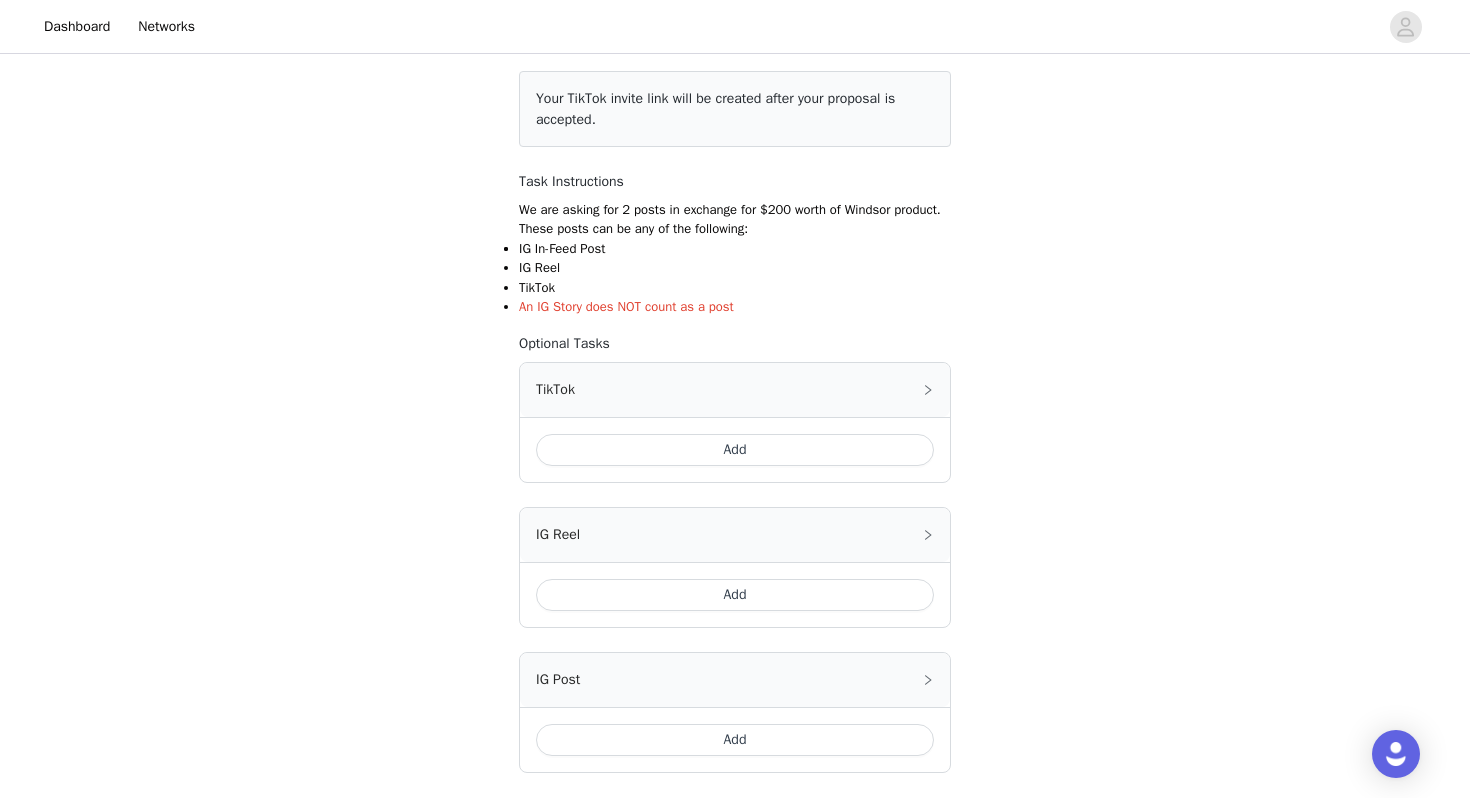 click on "Add" at bounding box center (735, 450) 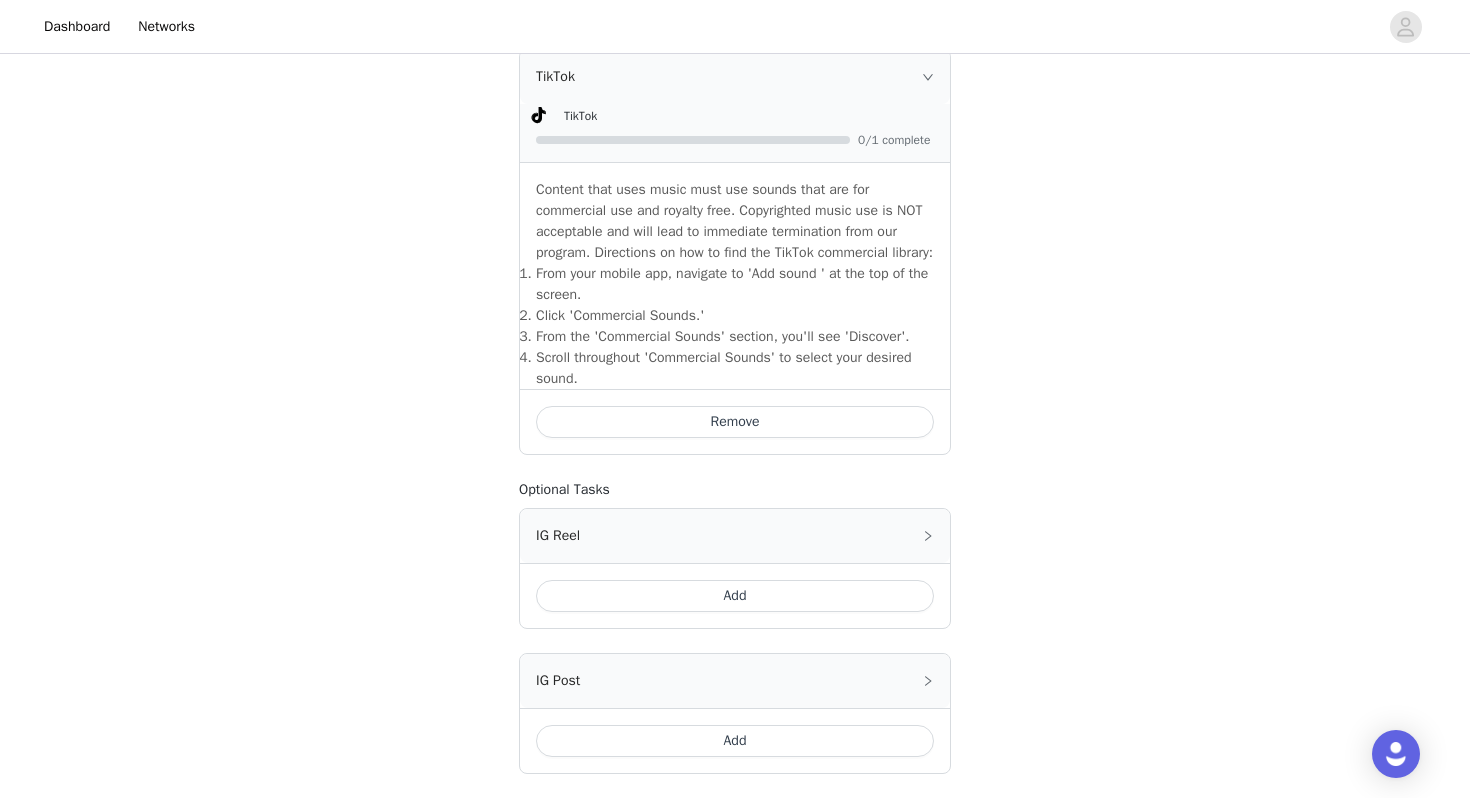 scroll, scrollTop: 745, scrollLeft: 0, axis: vertical 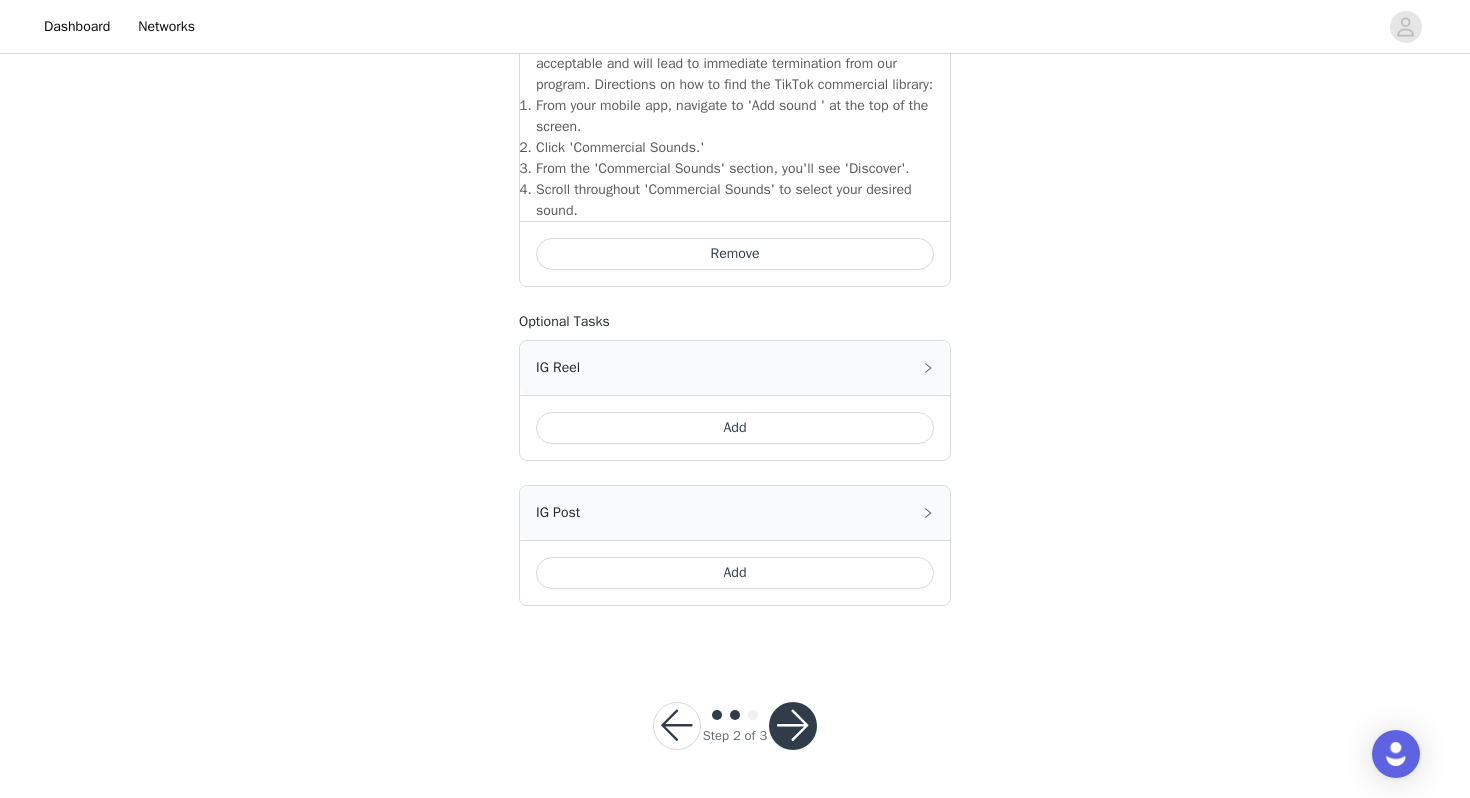 click on "Add" at bounding box center (735, 428) 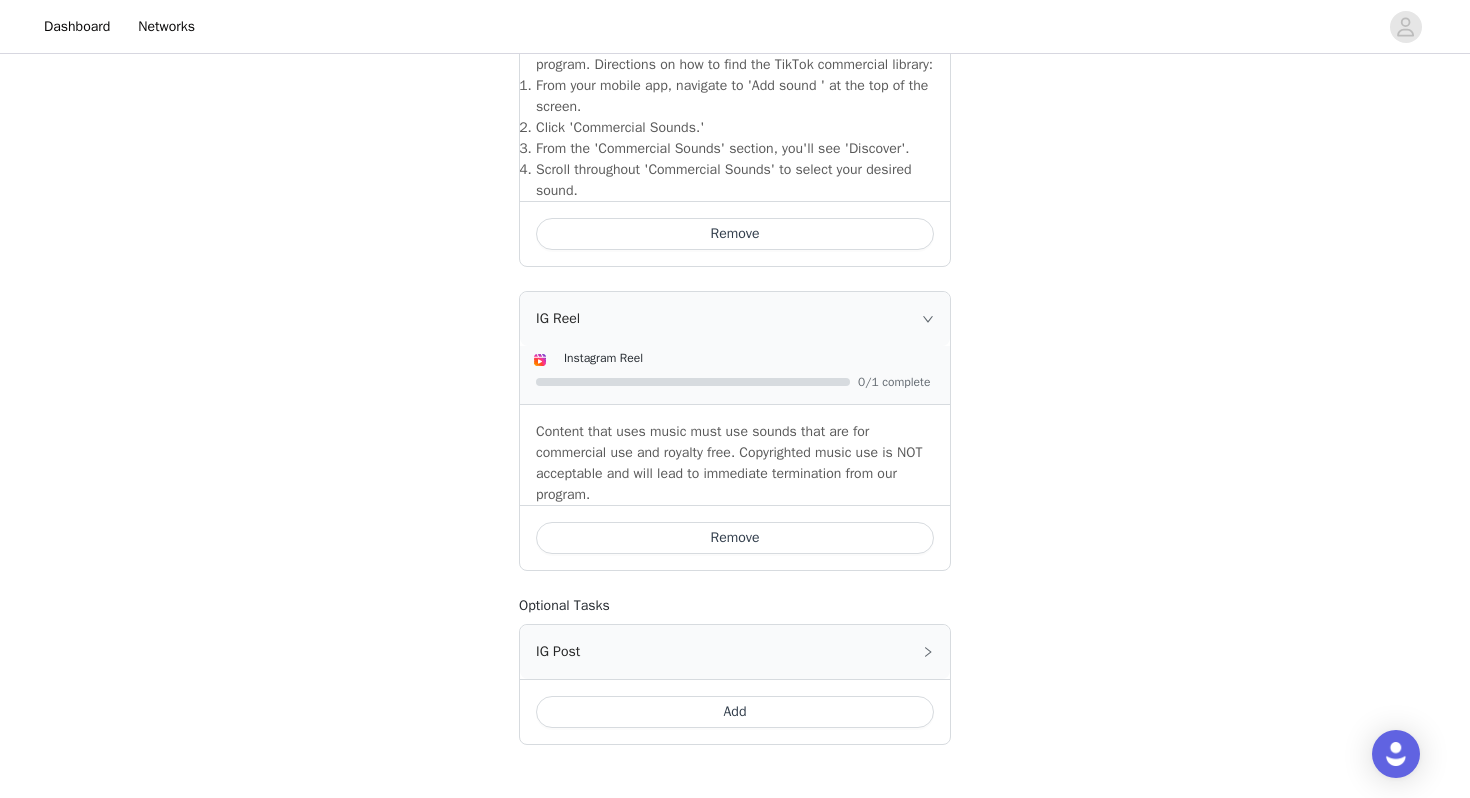 click on "Add" at bounding box center [735, 712] 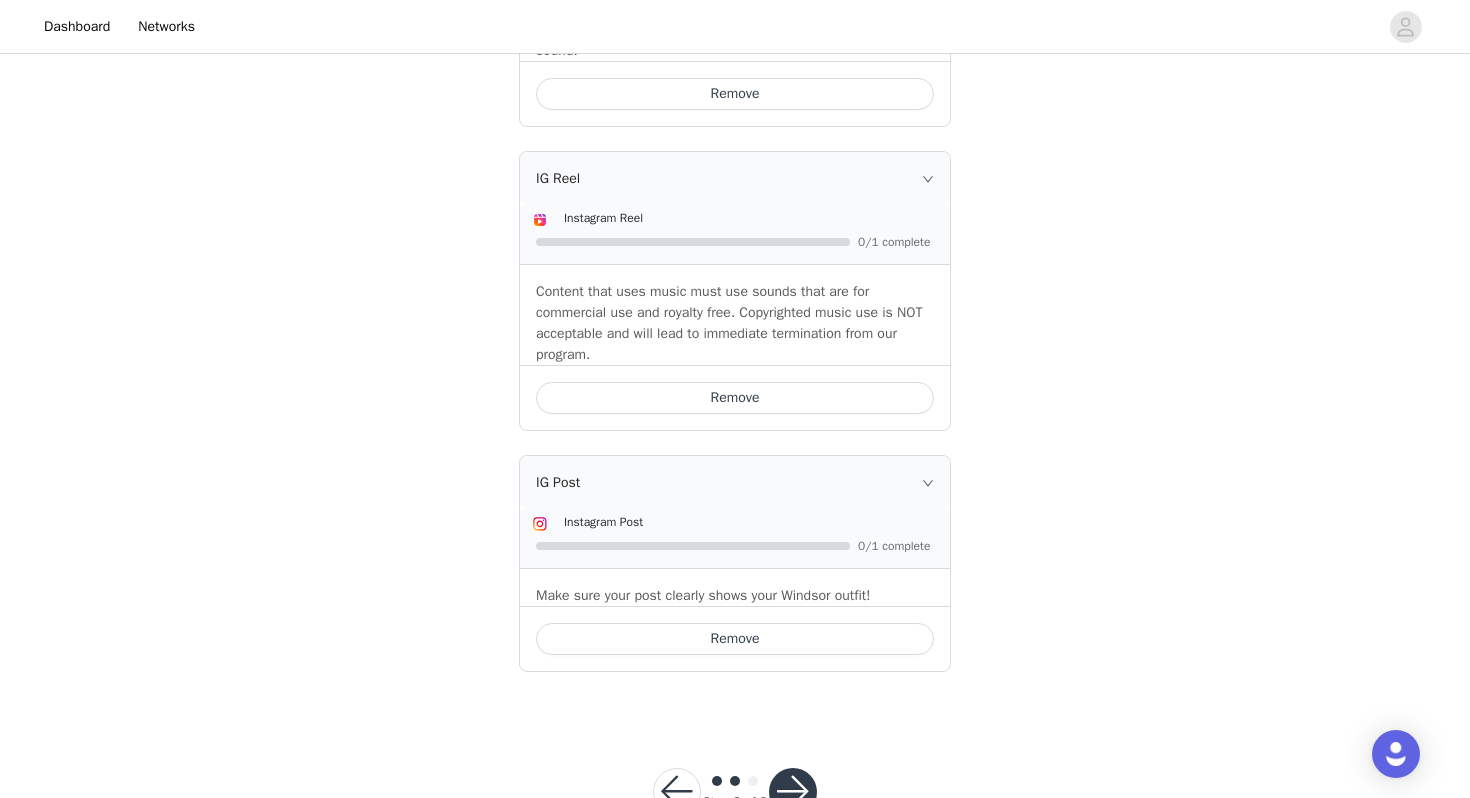 scroll, scrollTop: 971, scrollLeft: 0, axis: vertical 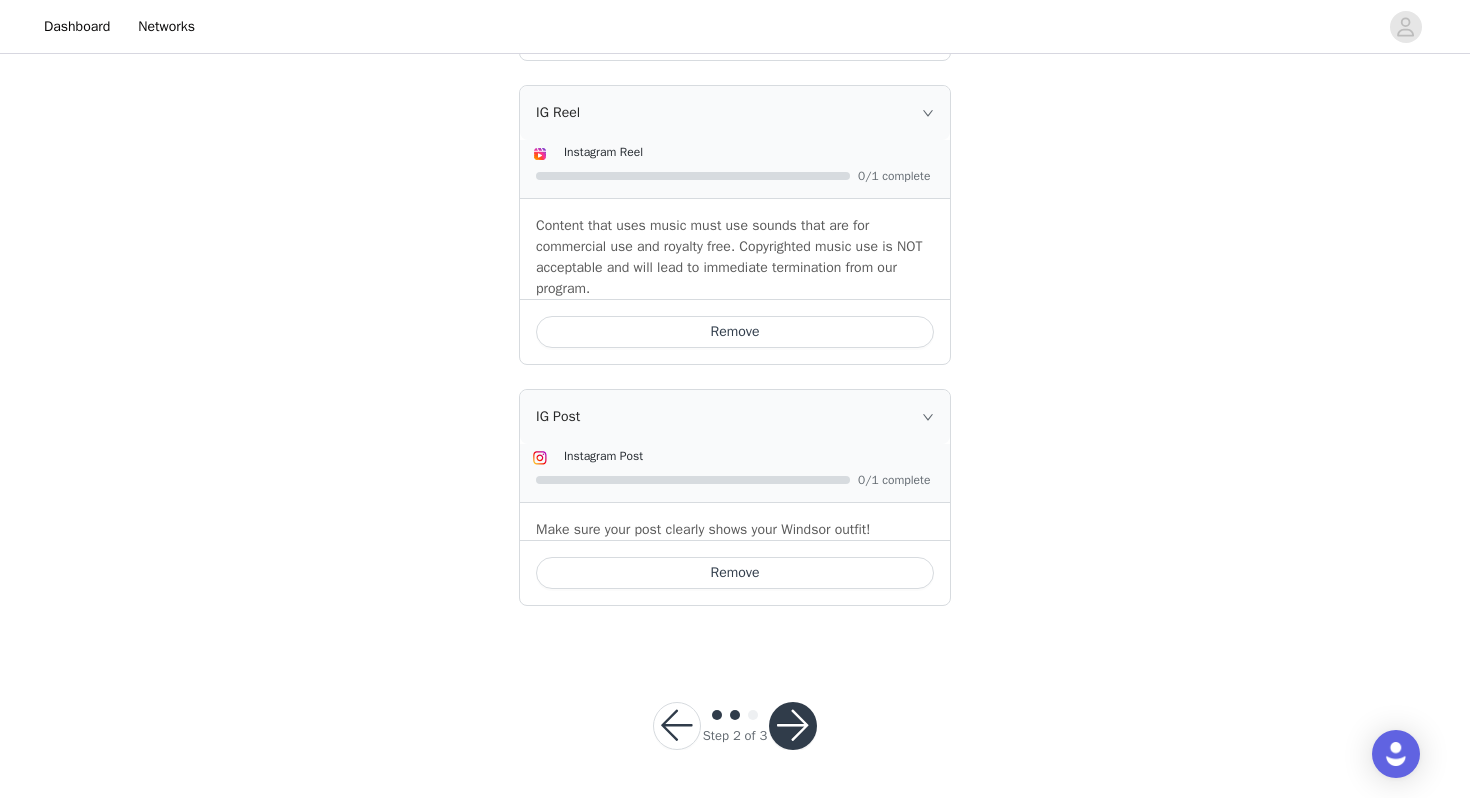 click at bounding box center [793, 726] 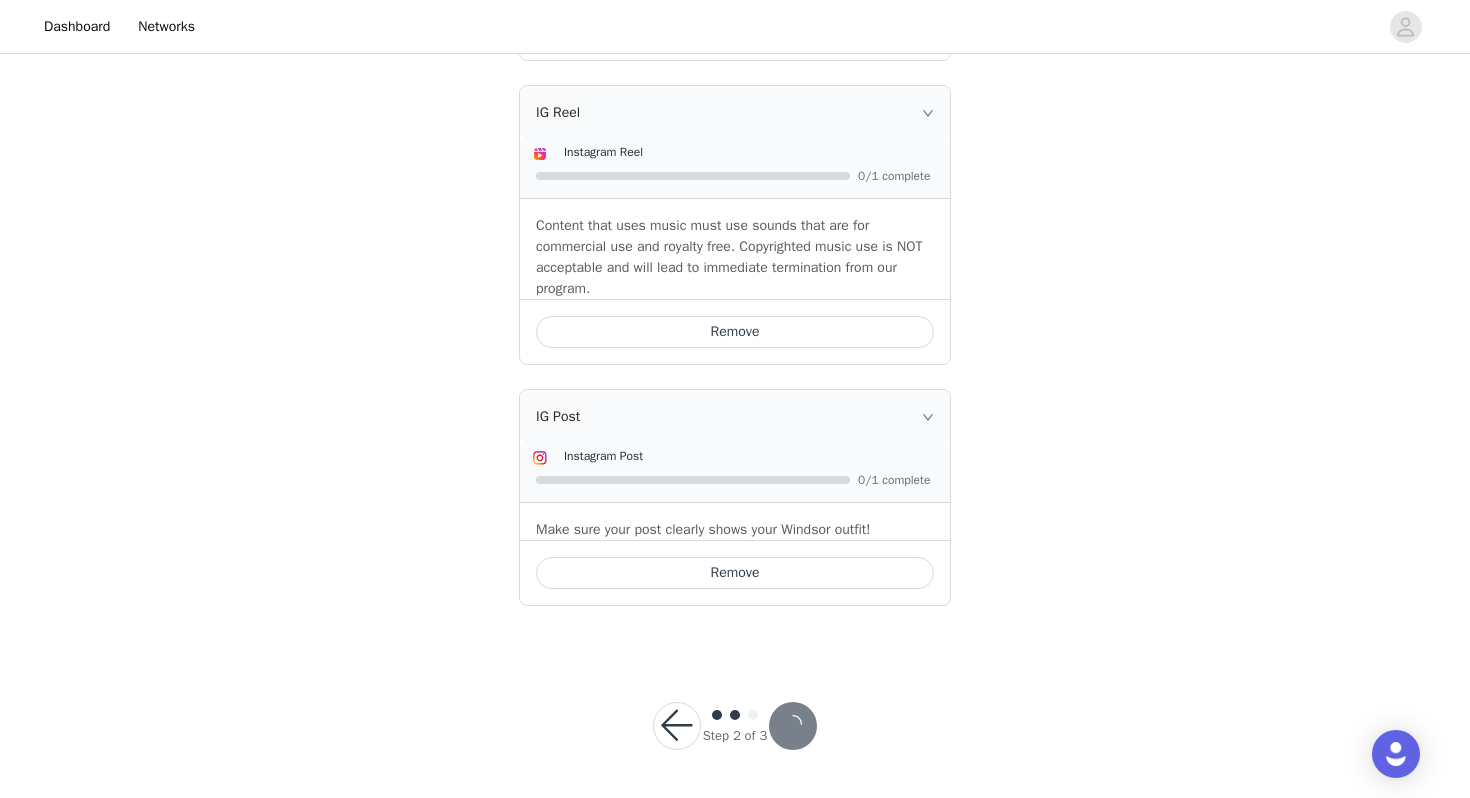 scroll, scrollTop: 0, scrollLeft: 0, axis: both 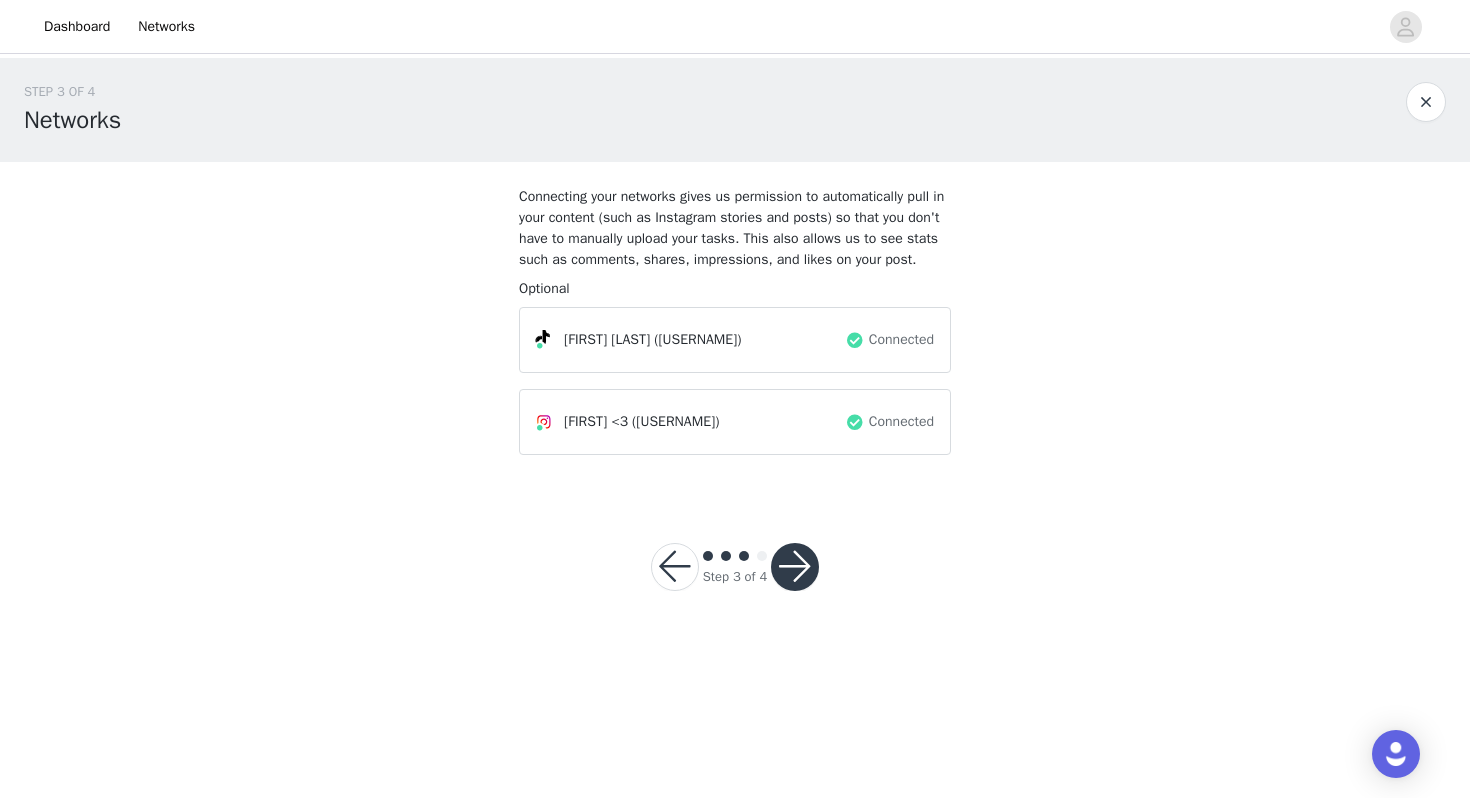 click at bounding box center (795, 567) 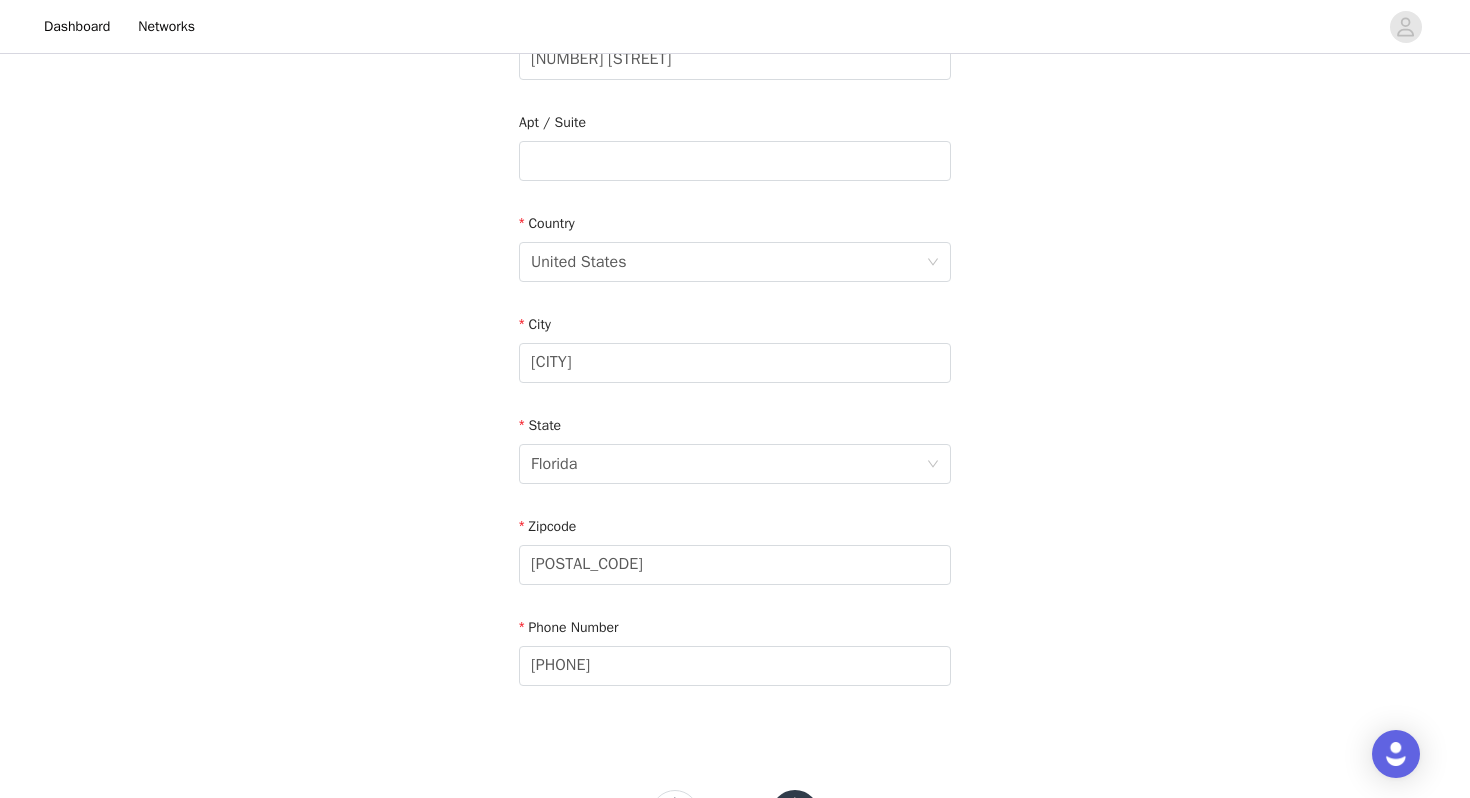 scroll, scrollTop: 565, scrollLeft: 0, axis: vertical 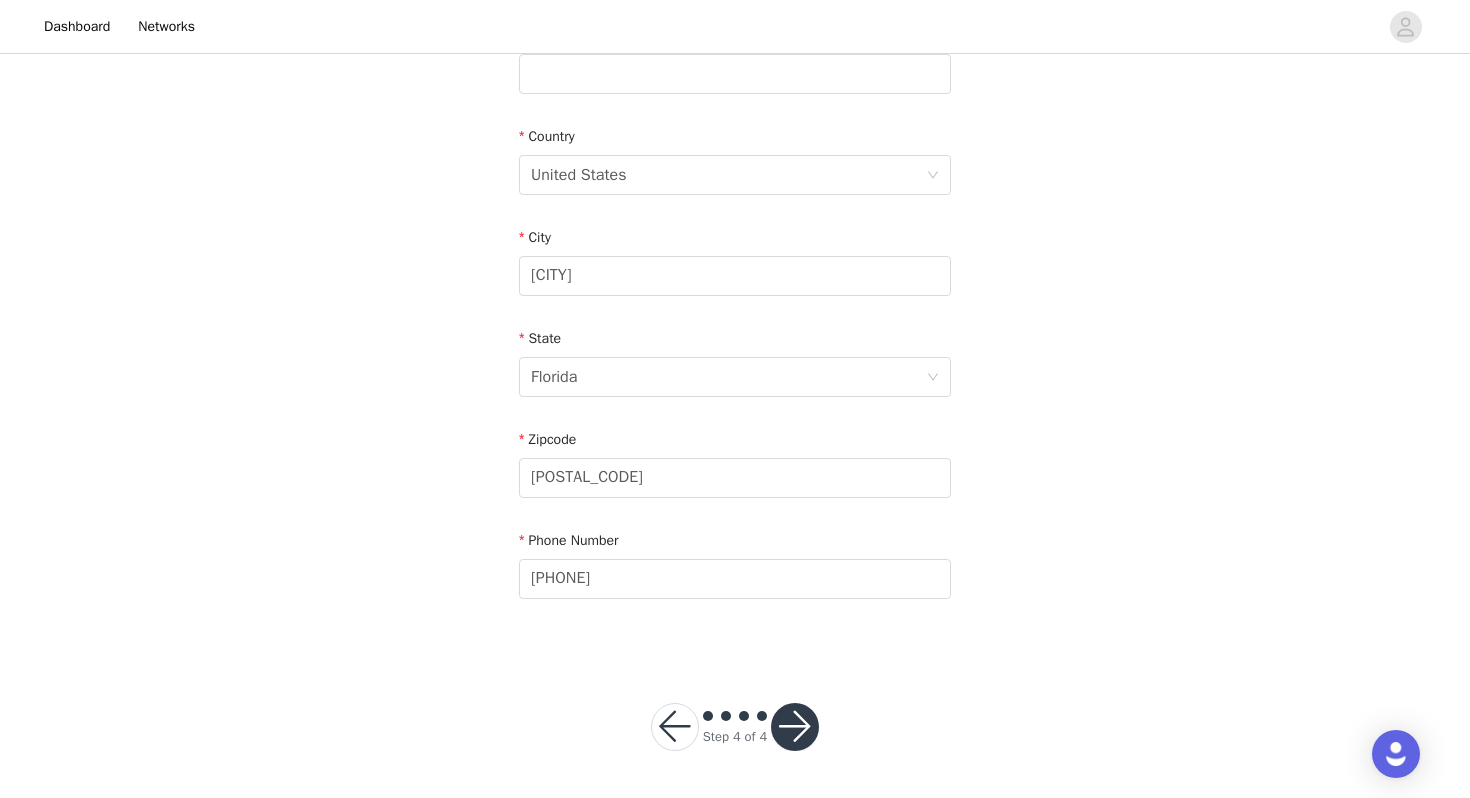 click at bounding box center [795, 727] 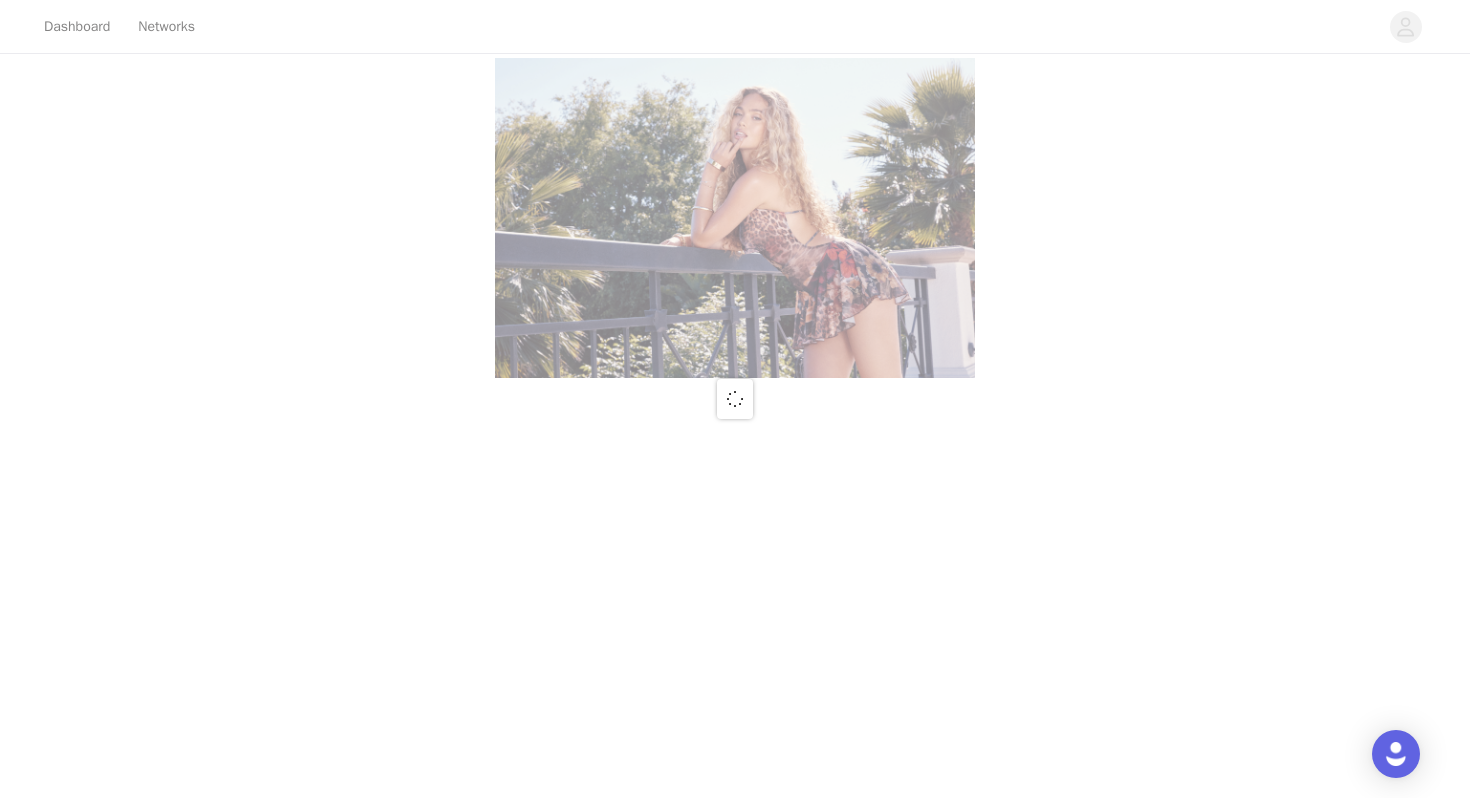 scroll, scrollTop: 0, scrollLeft: 0, axis: both 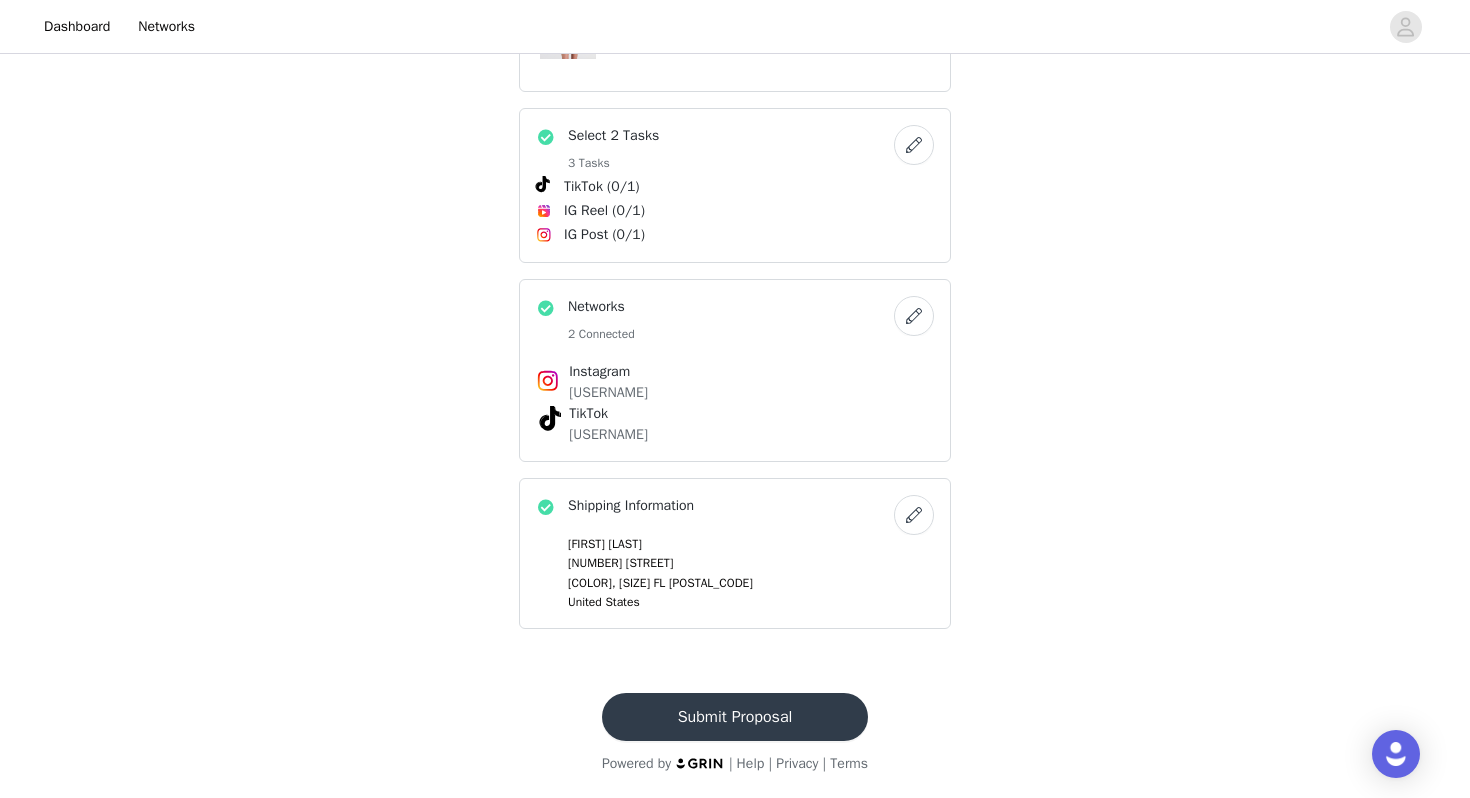 click on "Submit Proposal" at bounding box center [735, 717] 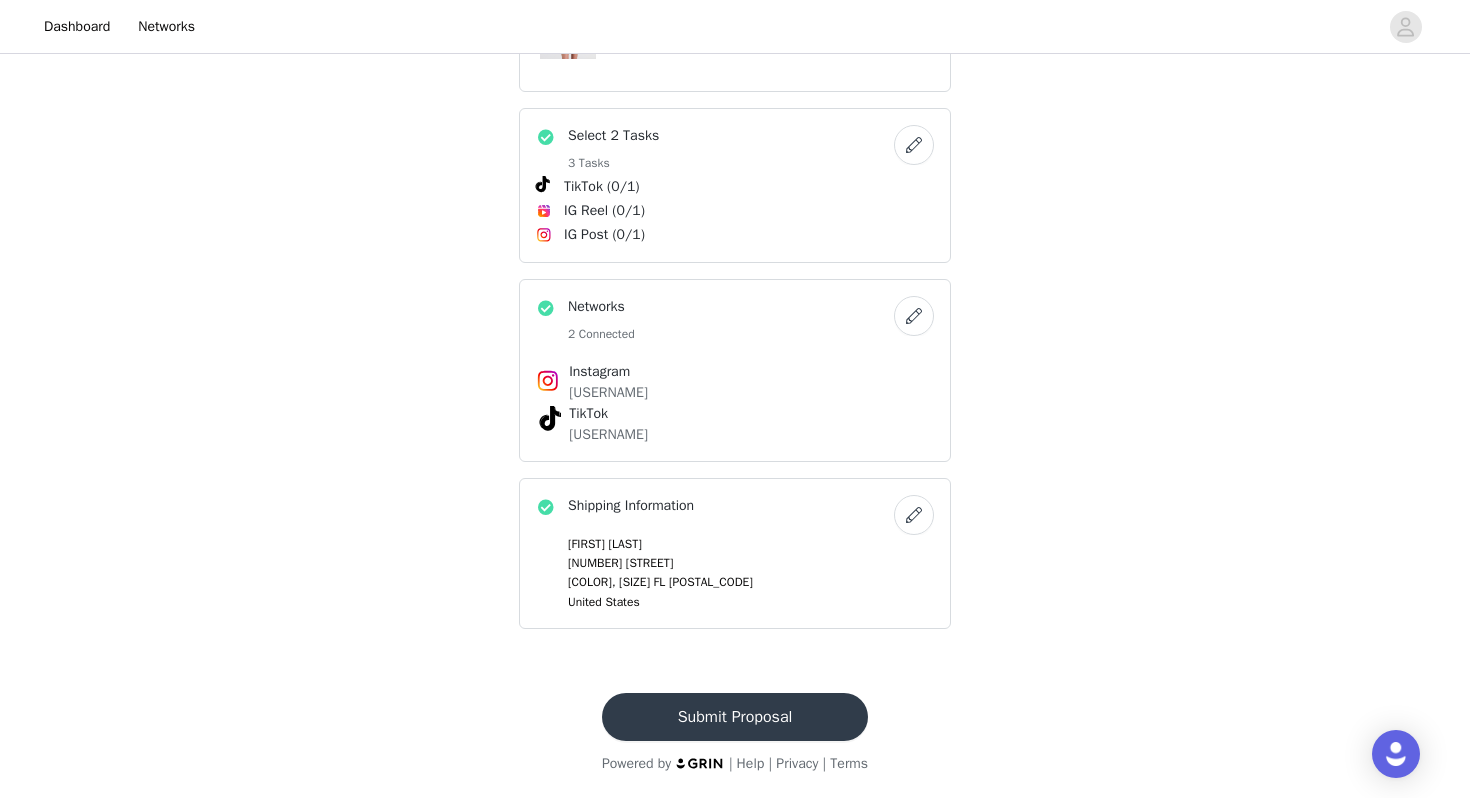 scroll, scrollTop: 0, scrollLeft: 0, axis: both 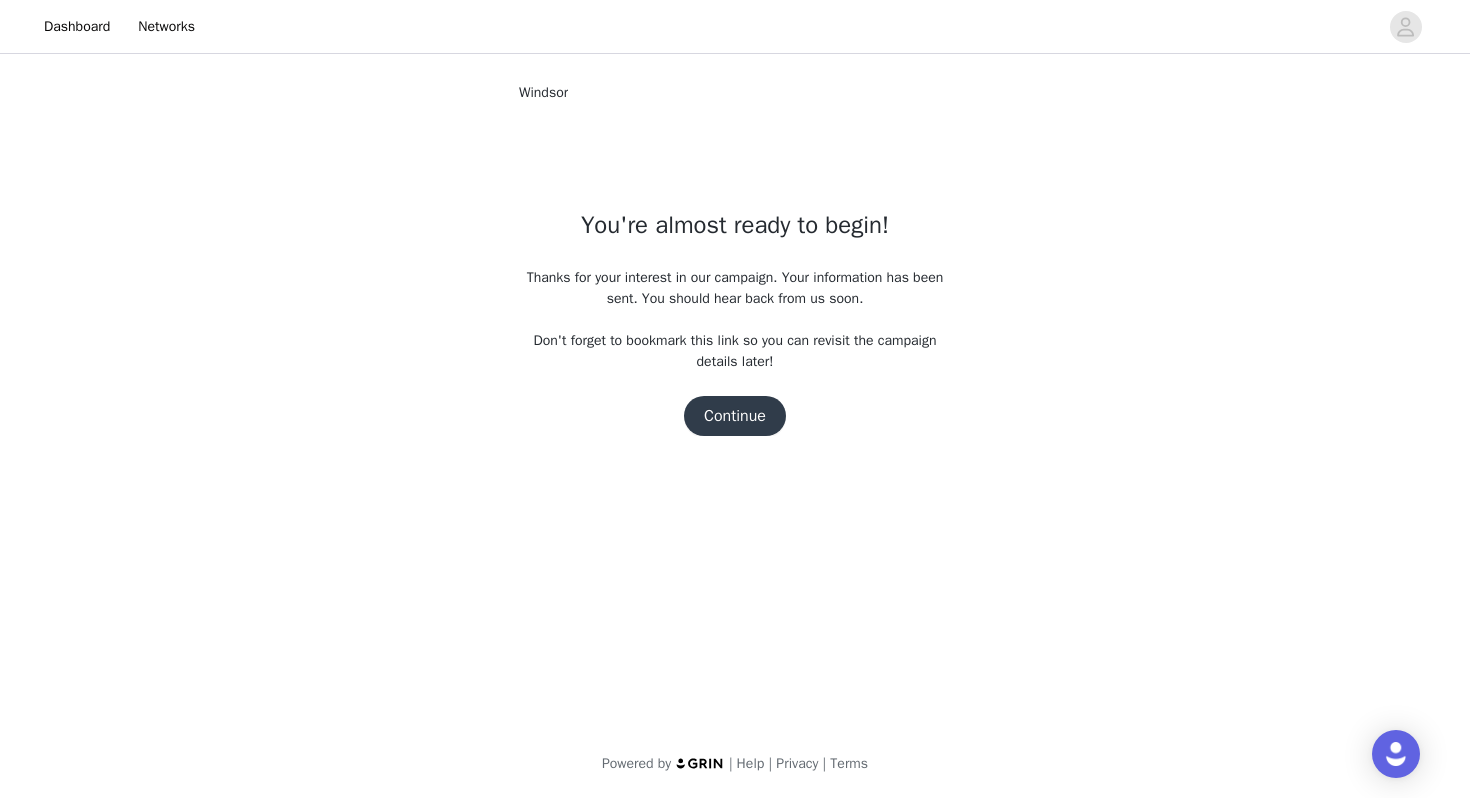 click on "Continue" at bounding box center (735, 416) 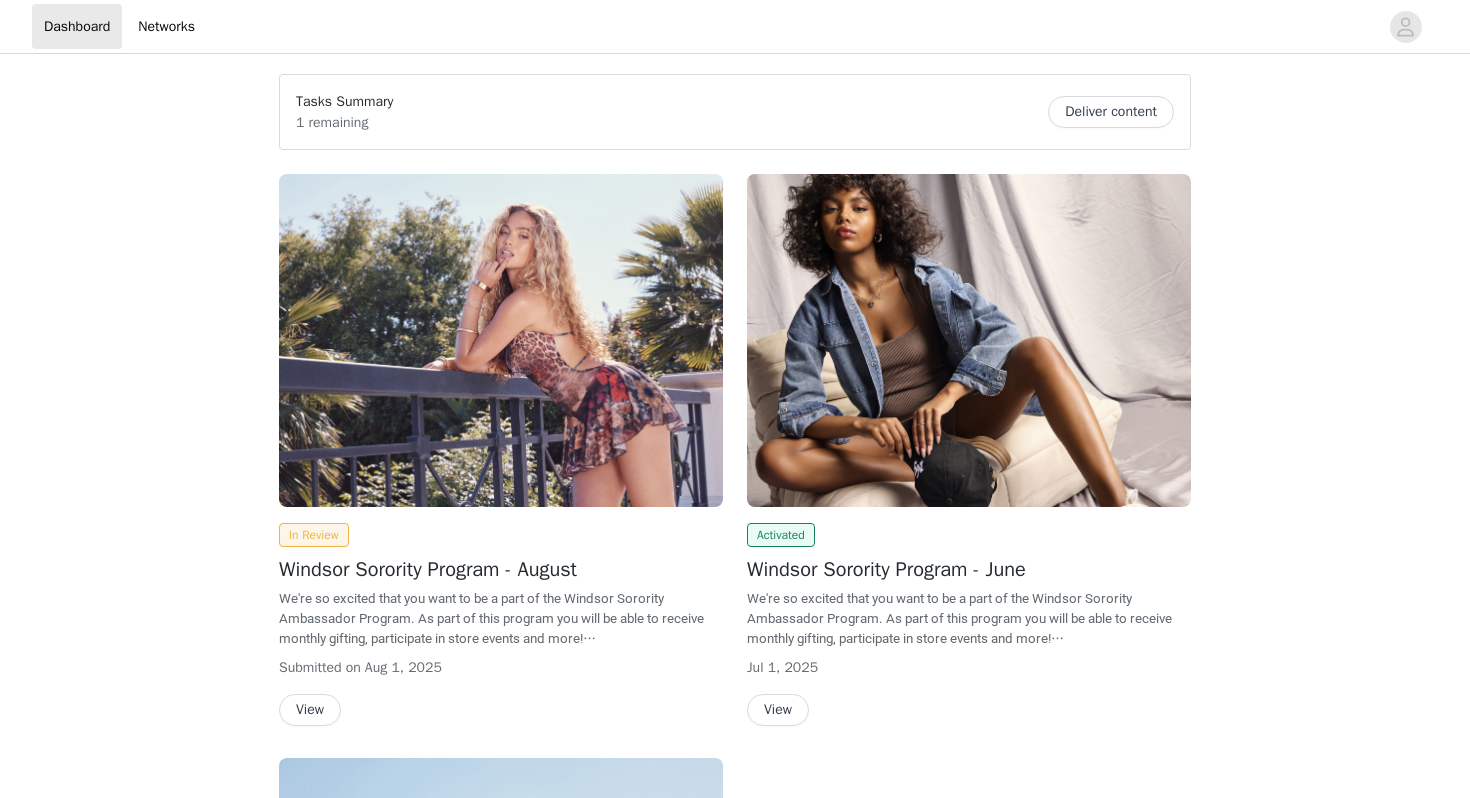 scroll, scrollTop: 0, scrollLeft: 0, axis: both 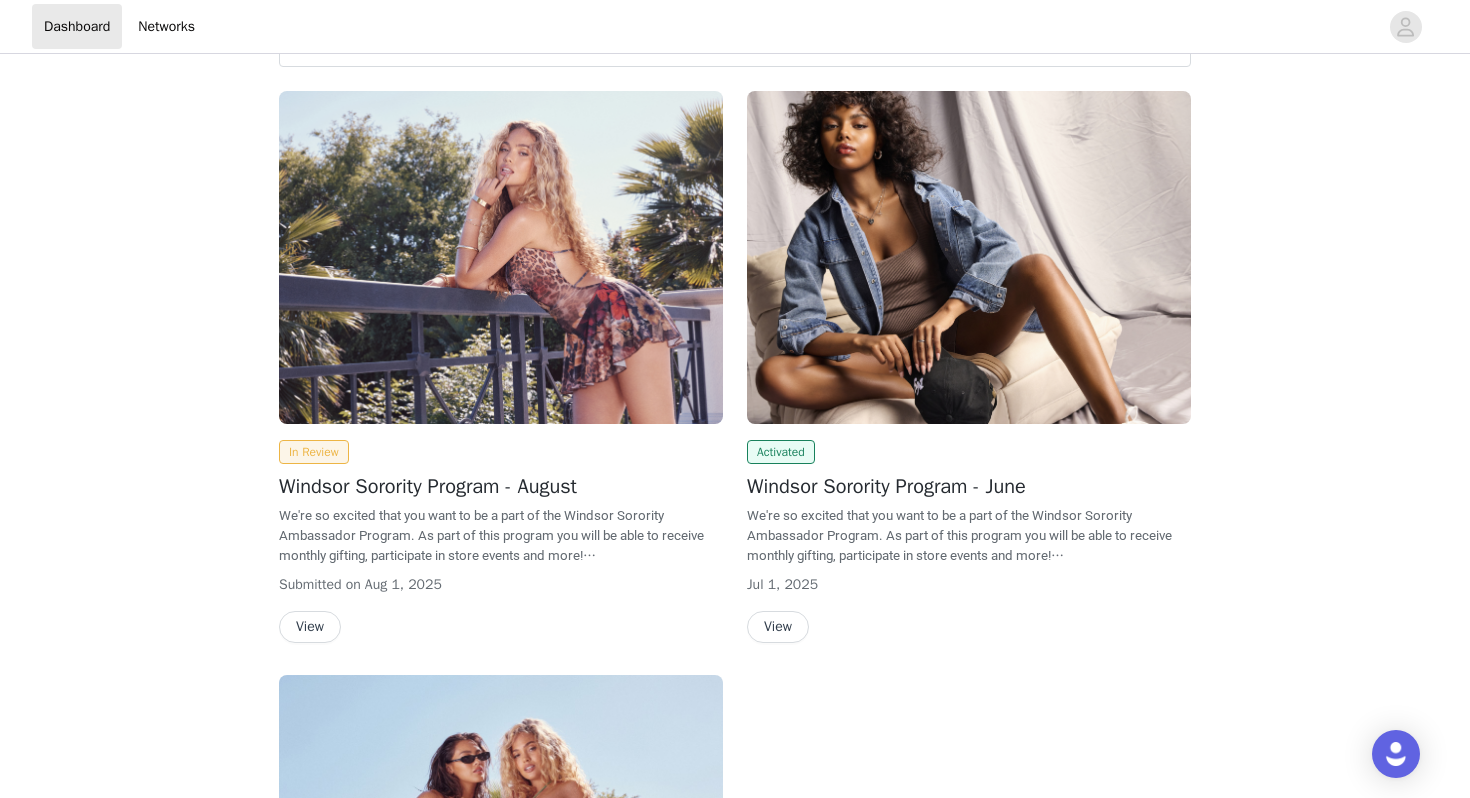 click on "View" at bounding box center (778, 627) 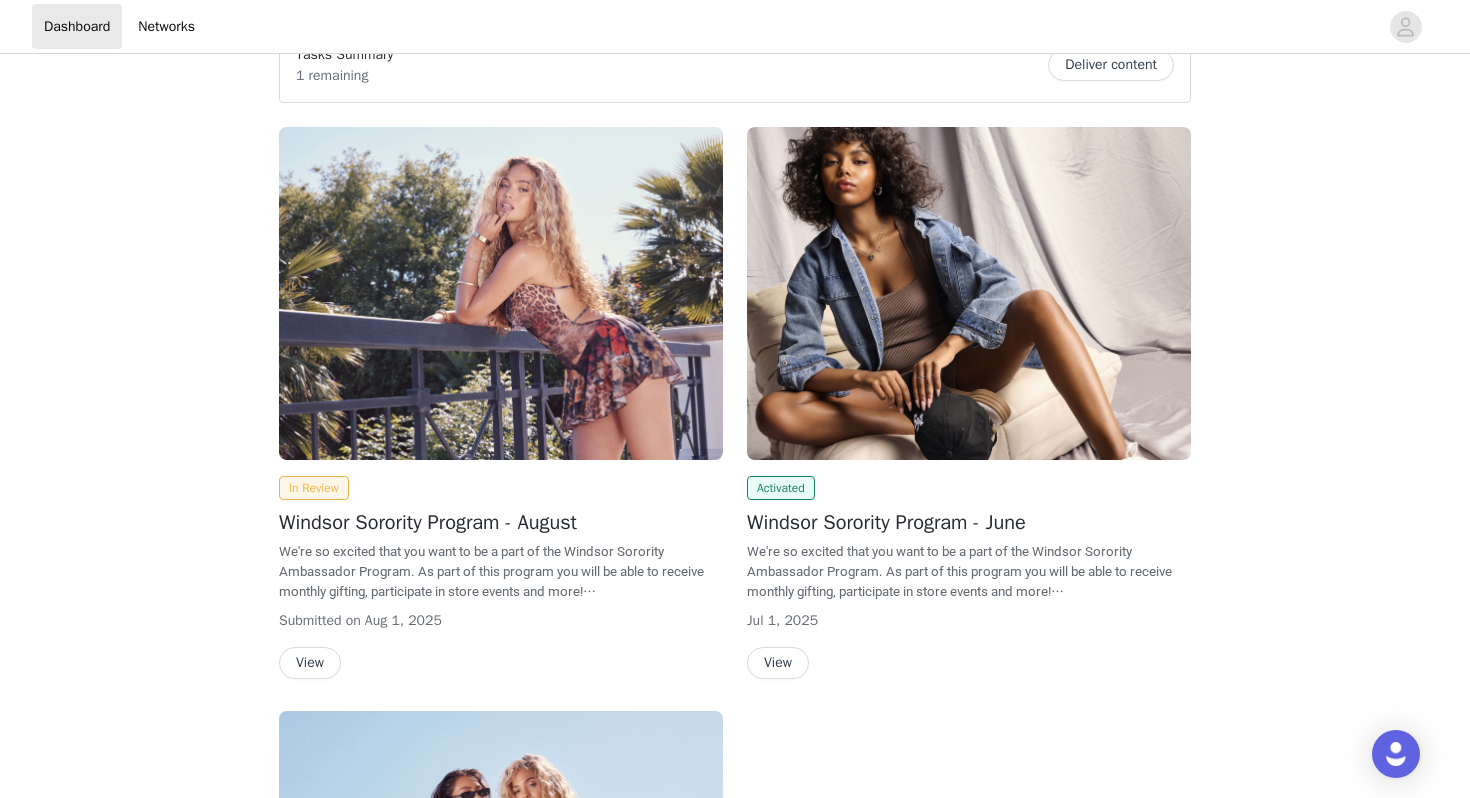 scroll, scrollTop: 0, scrollLeft: 0, axis: both 